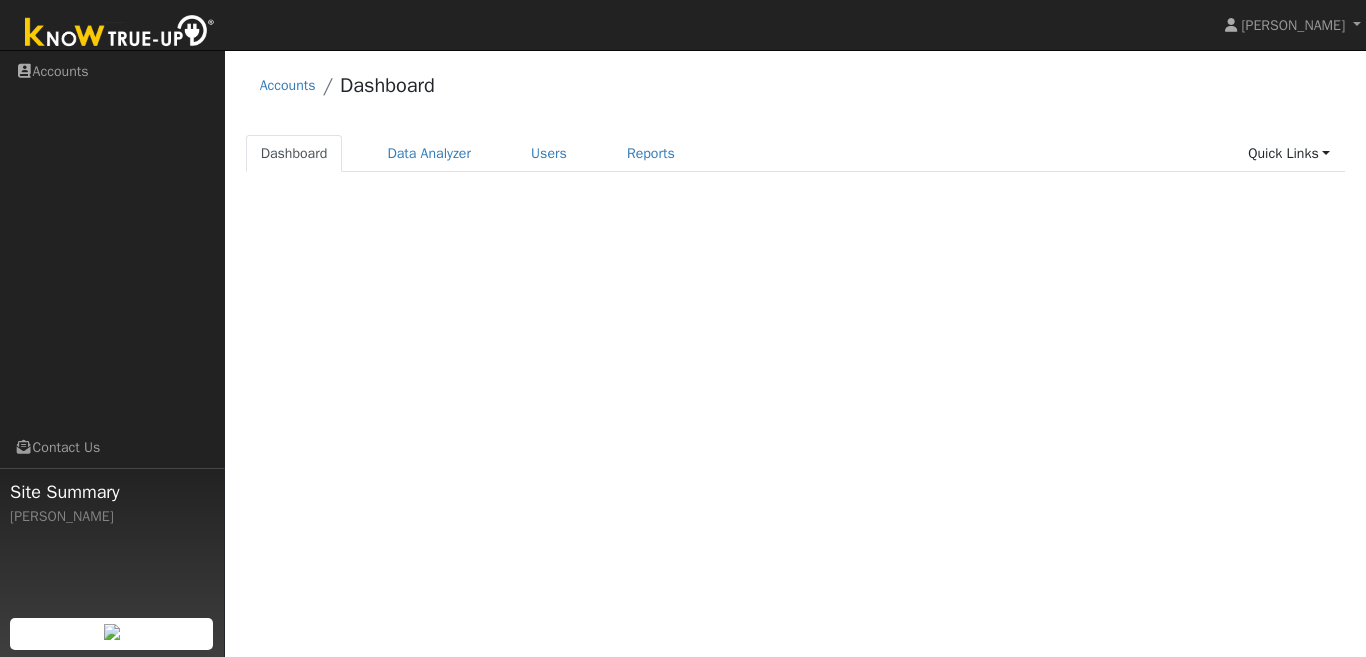 scroll, scrollTop: 0, scrollLeft: 0, axis: both 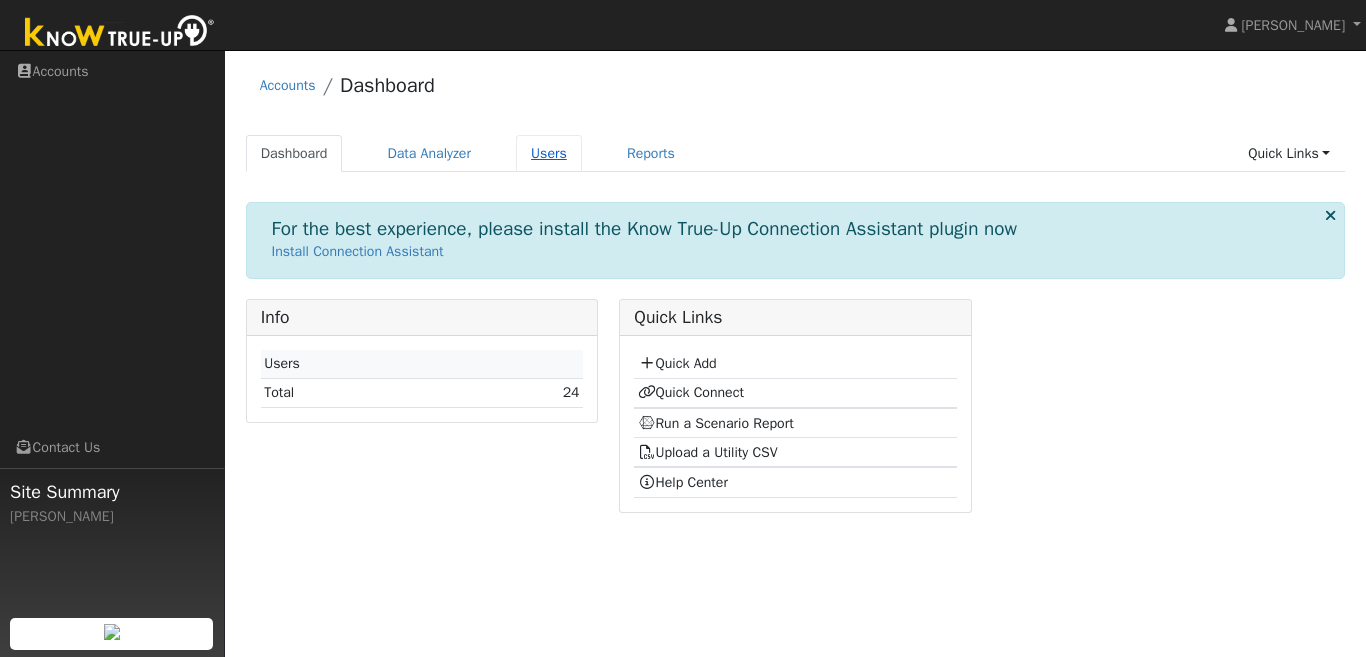 click on "Users" at bounding box center [549, 153] 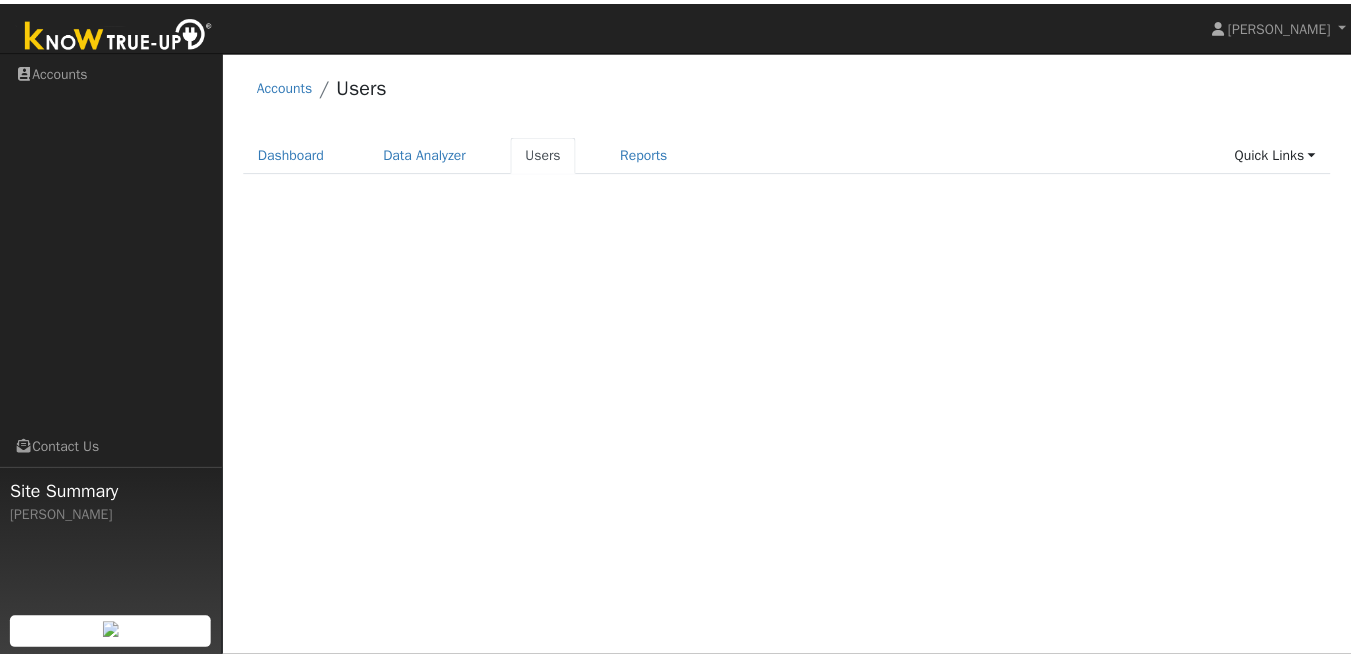 scroll, scrollTop: 0, scrollLeft: 0, axis: both 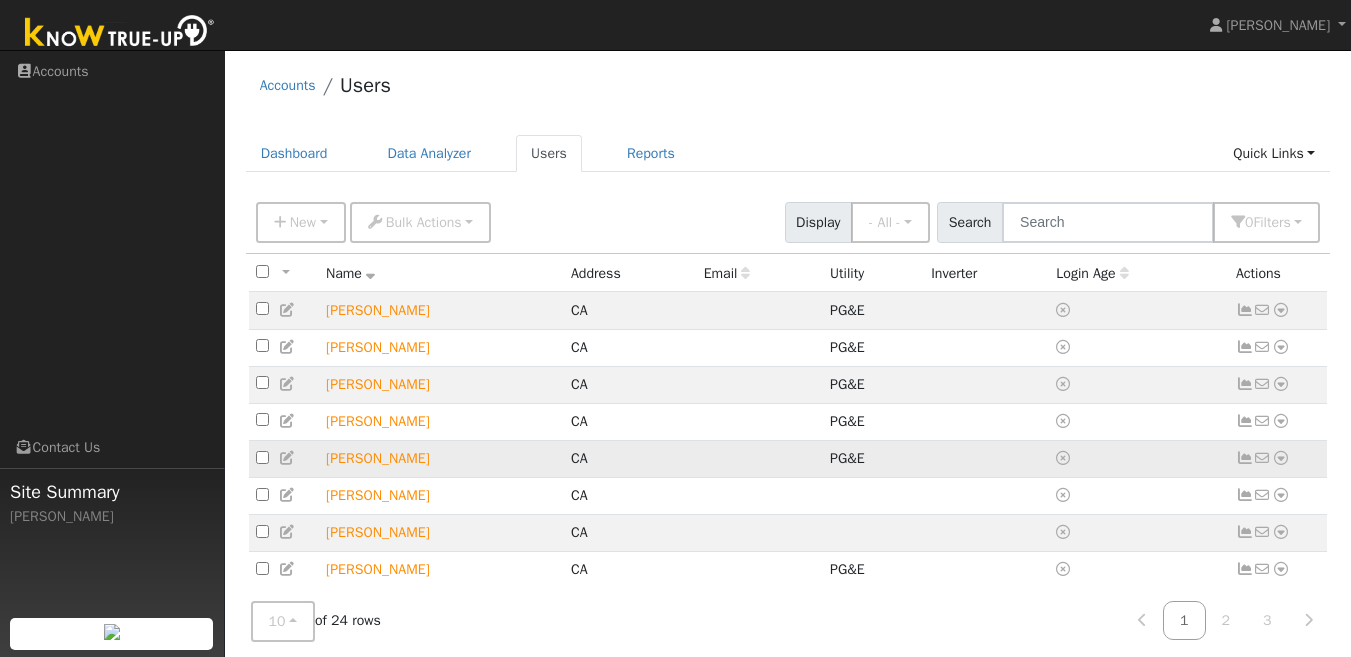 click at bounding box center (1281, 458) 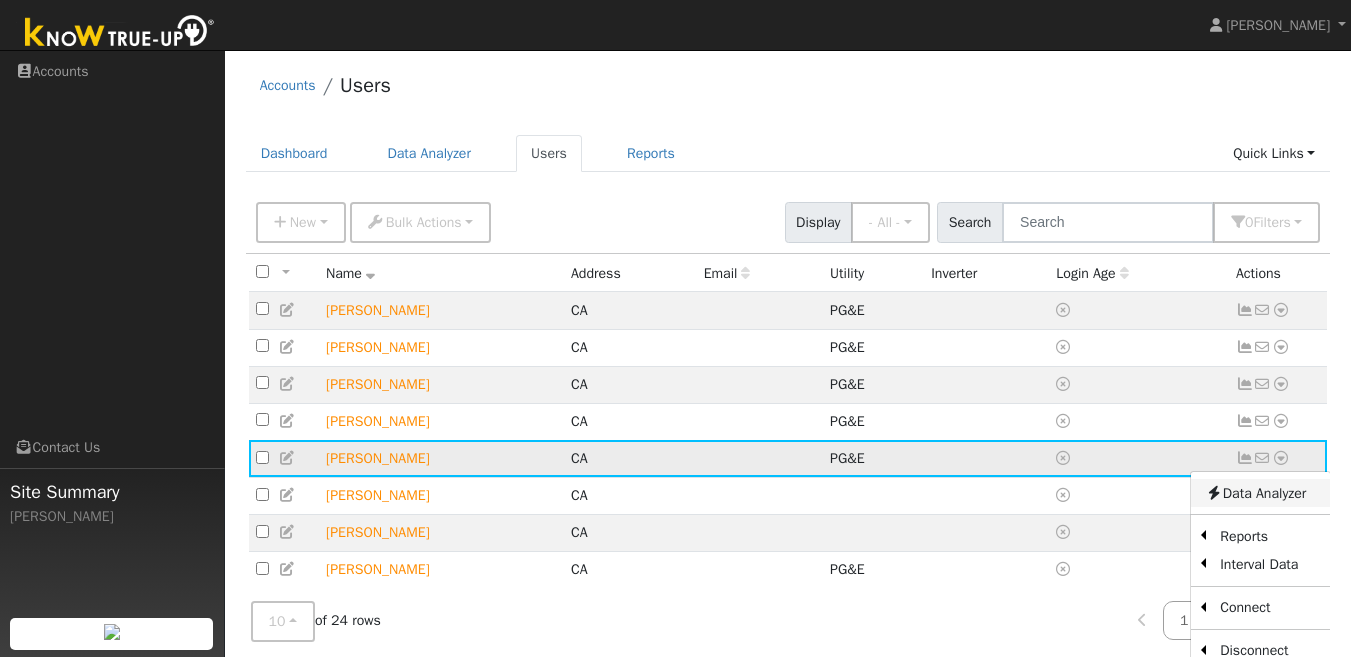 click on "Data Analyzer" at bounding box center (1260, 493) 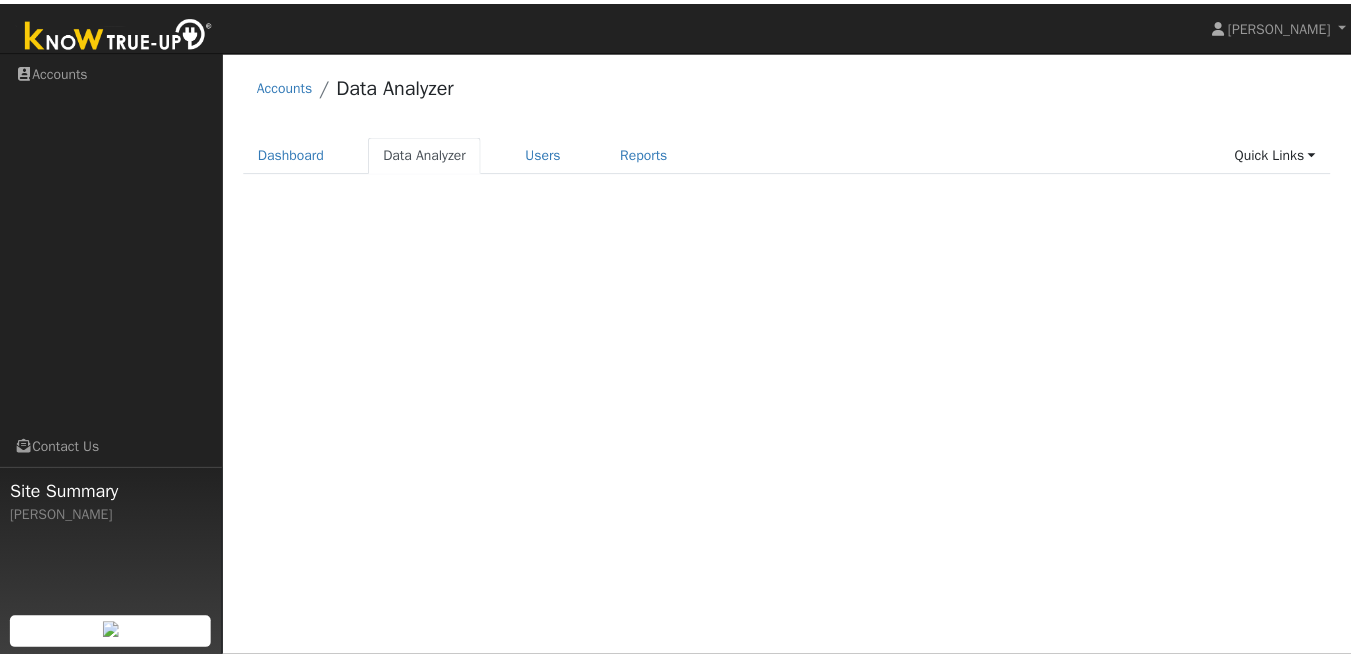 scroll, scrollTop: 0, scrollLeft: 0, axis: both 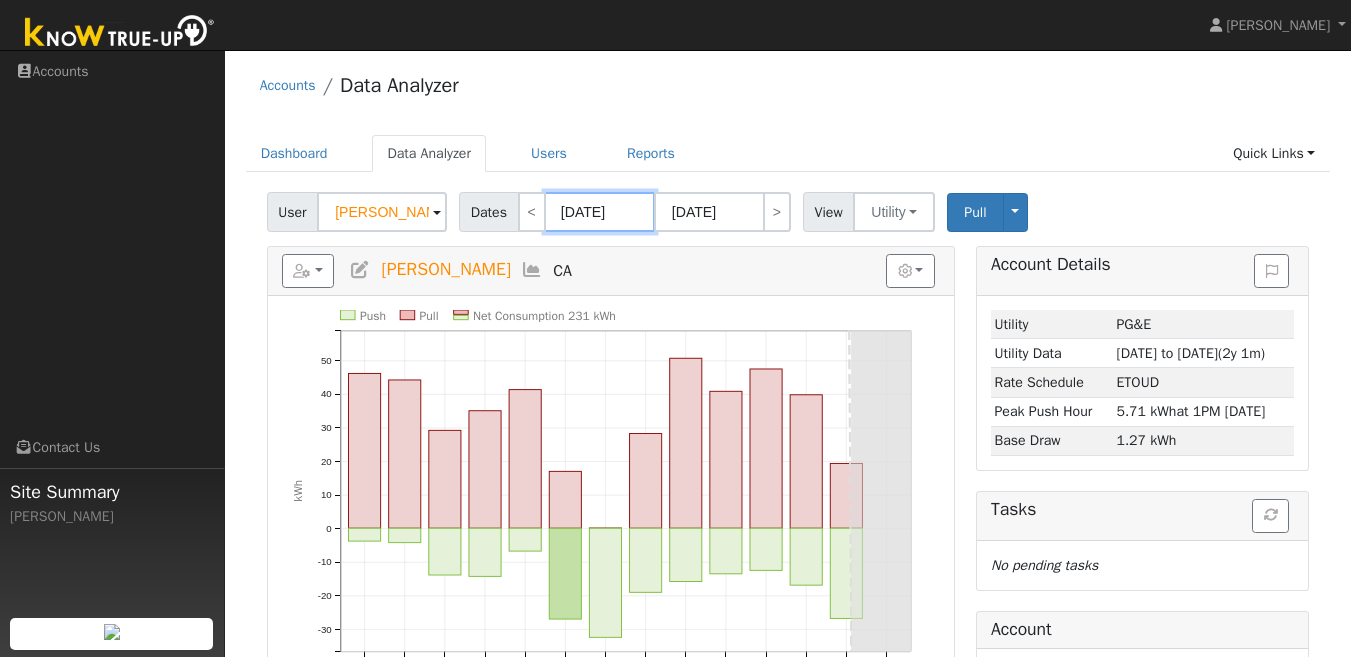 click on "[DATE]" at bounding box center [600, 212] 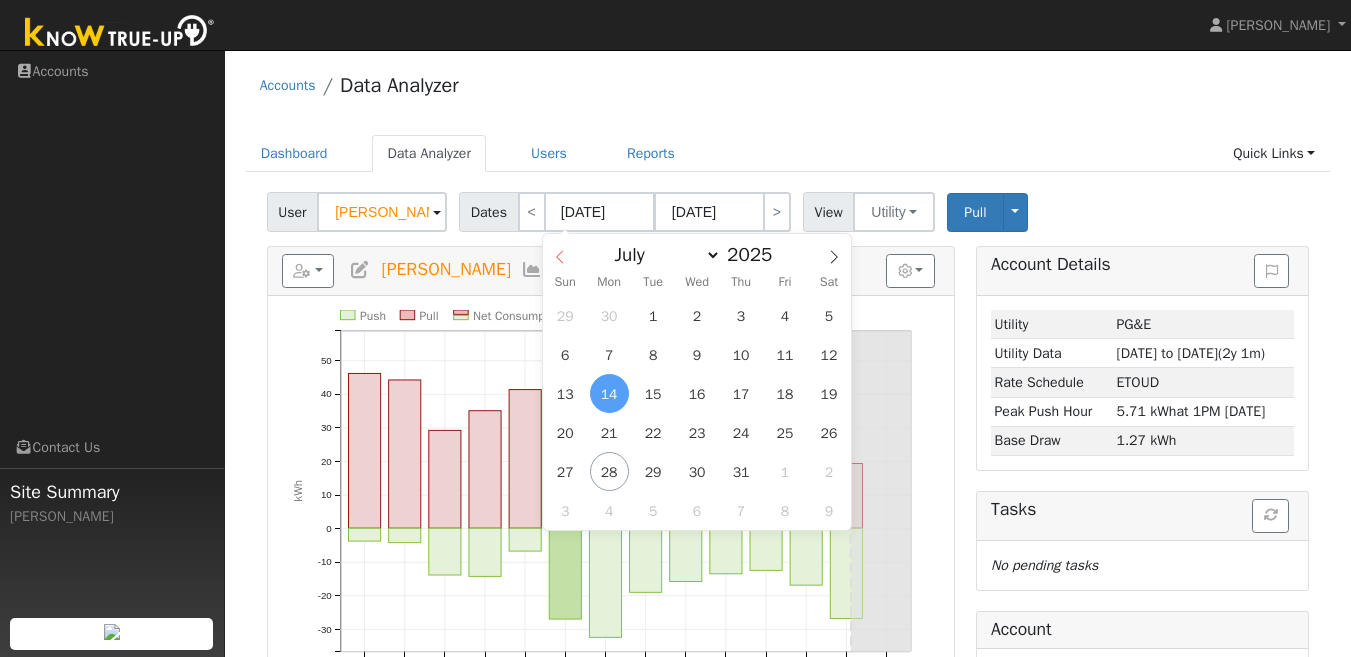 click 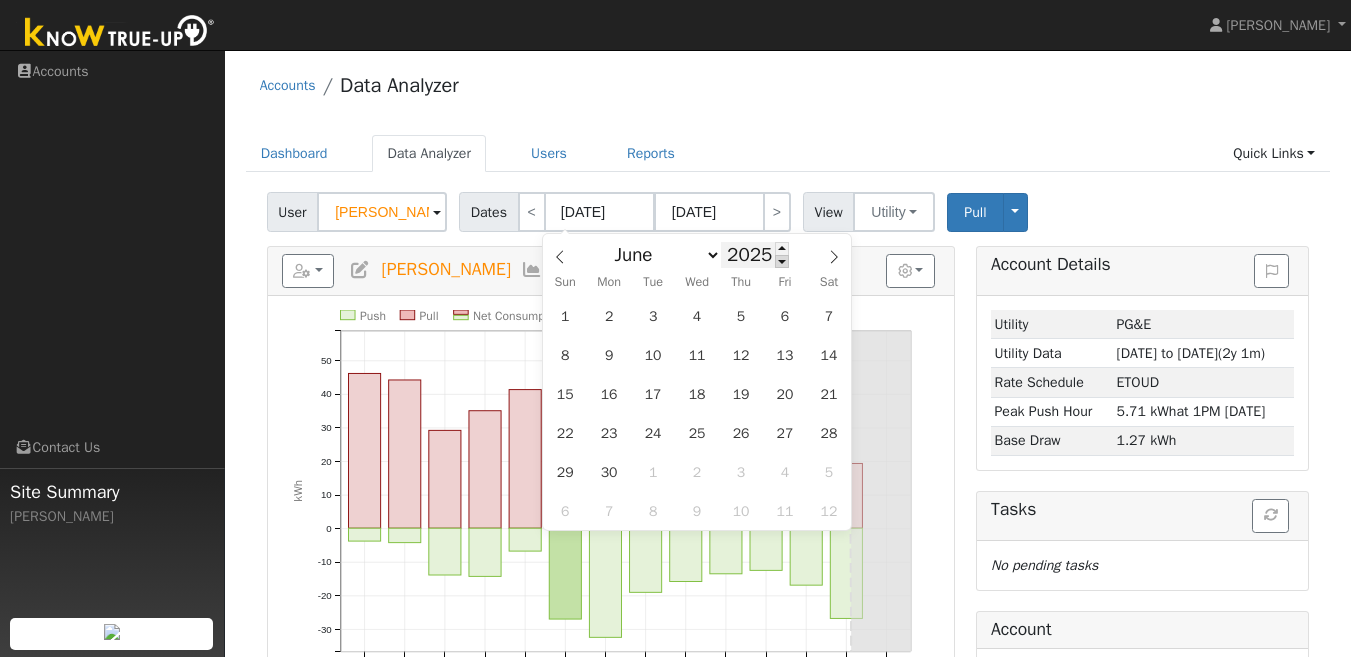 click at bounding box center [782, 261] 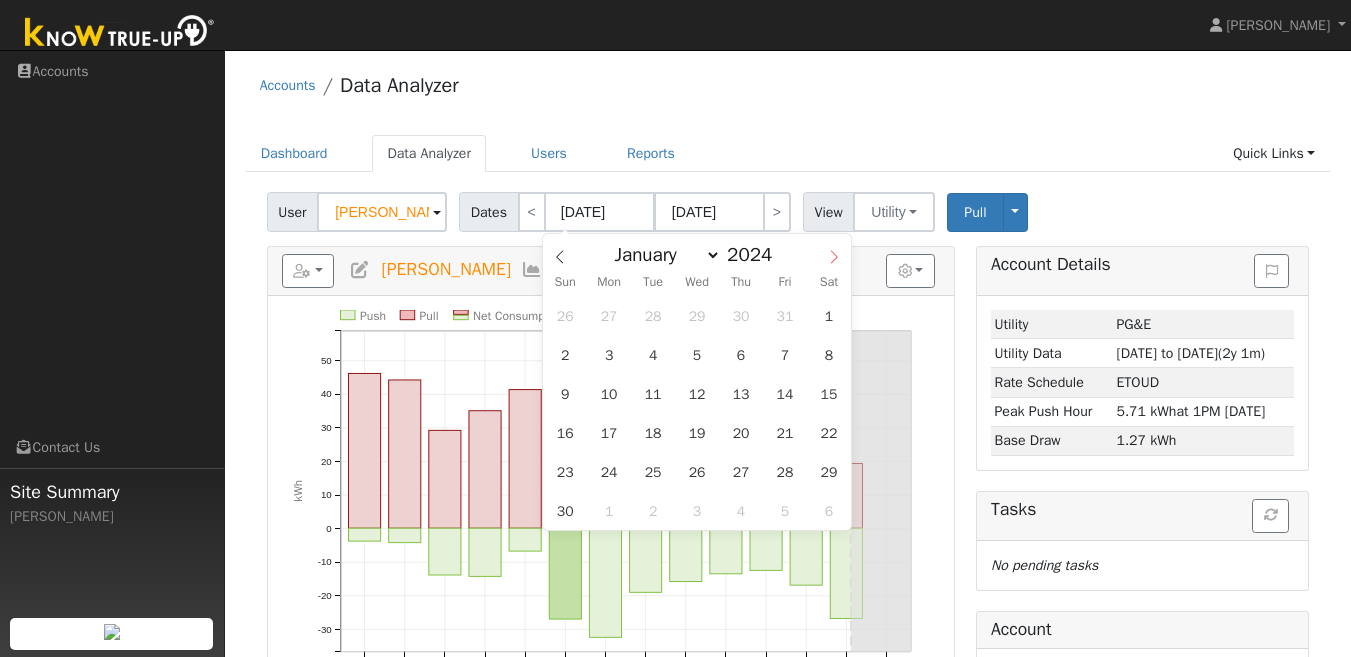 click 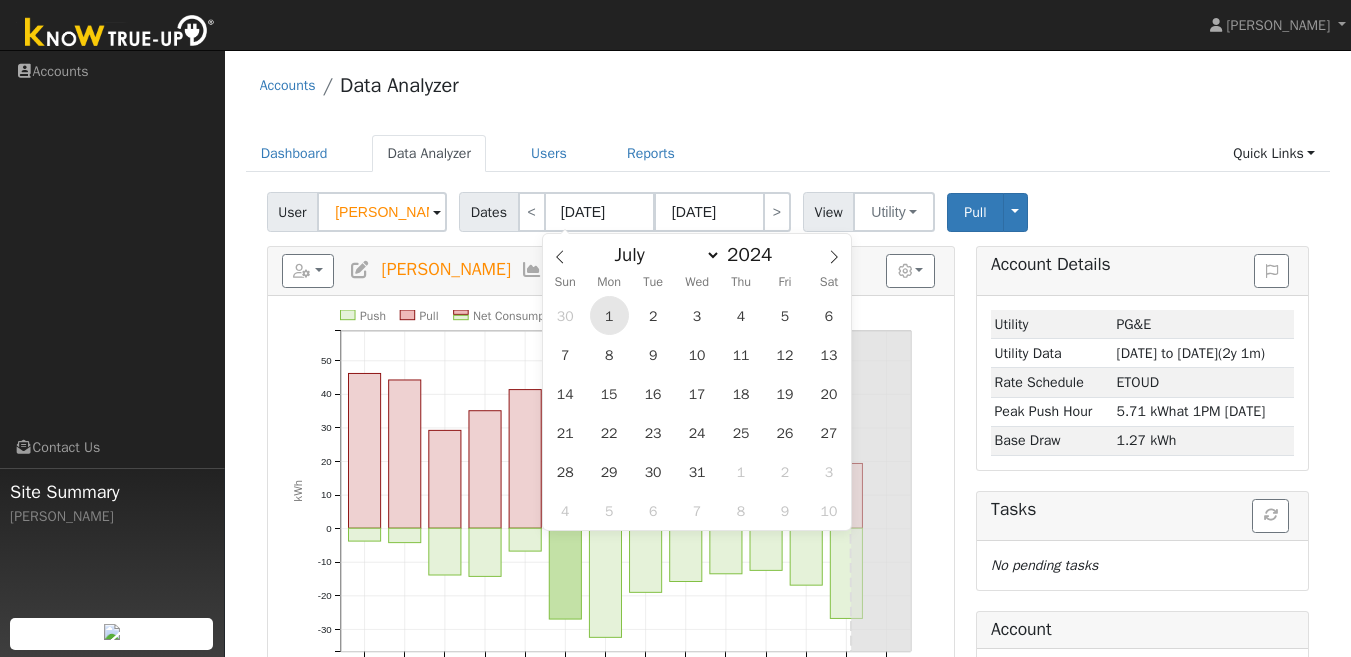 click on "1" at bounding box center (609, 315) 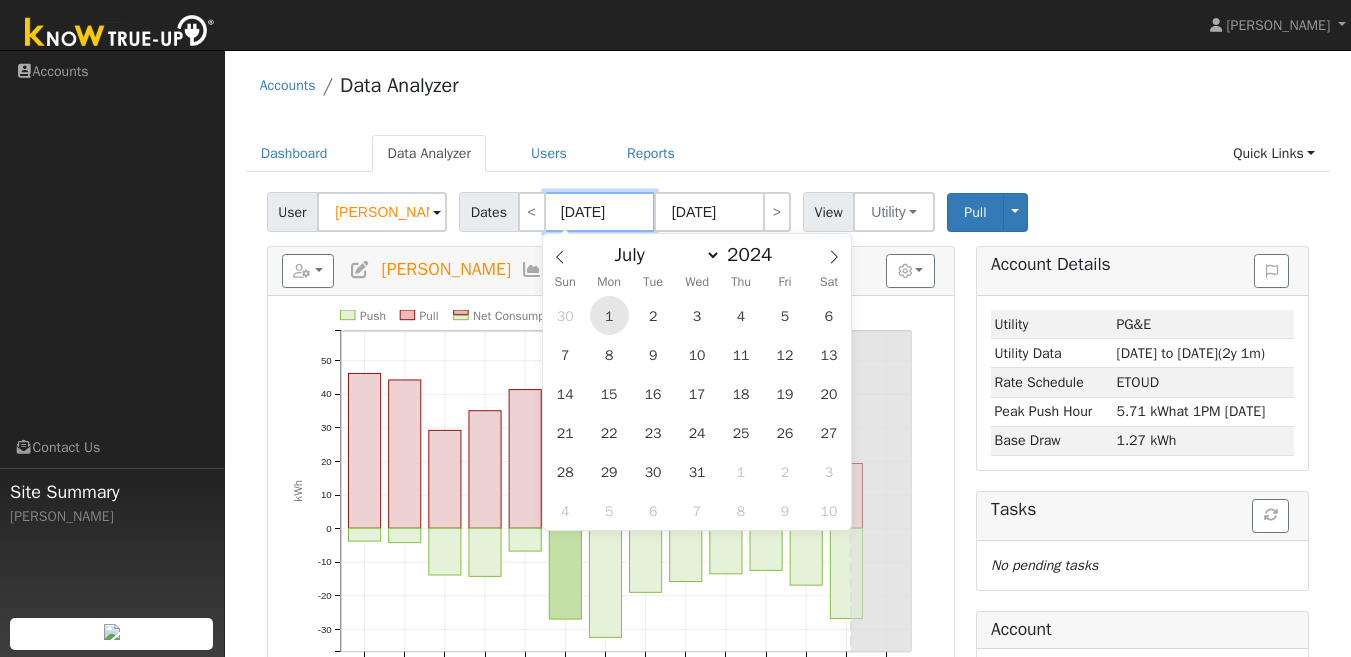 type on "[DATE]" 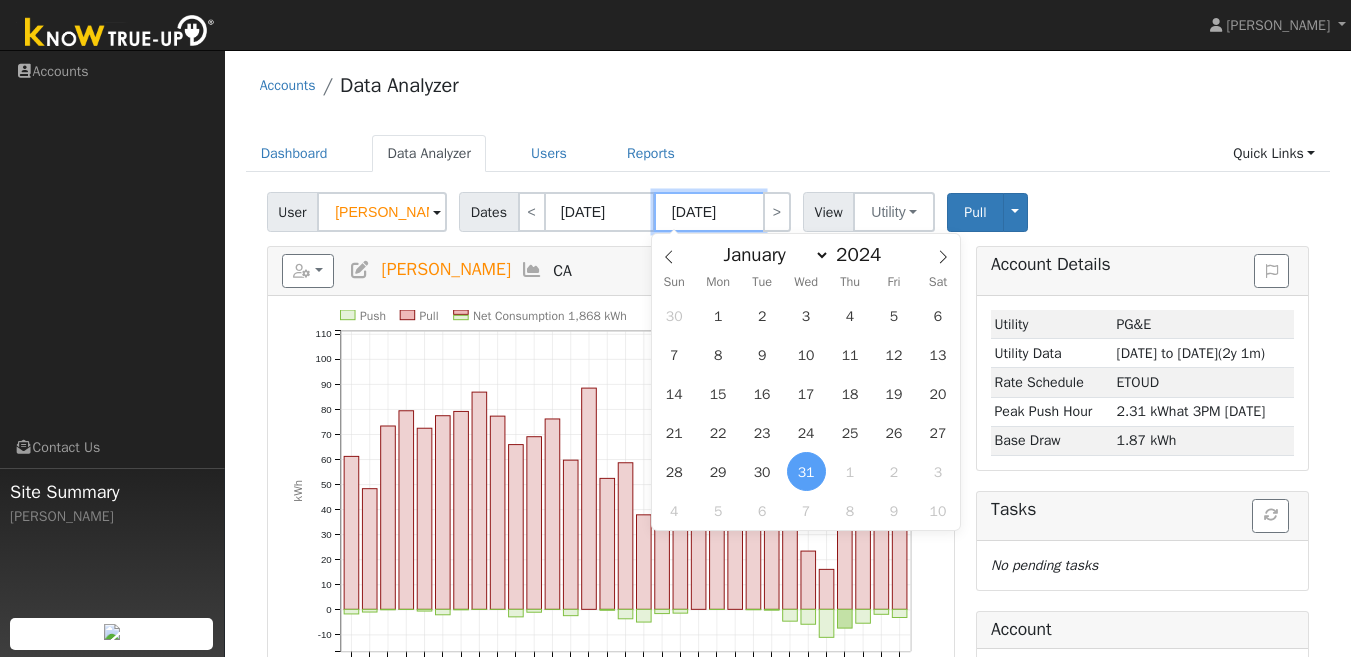 click on "[DATE]" at bounding box center [709, 212] 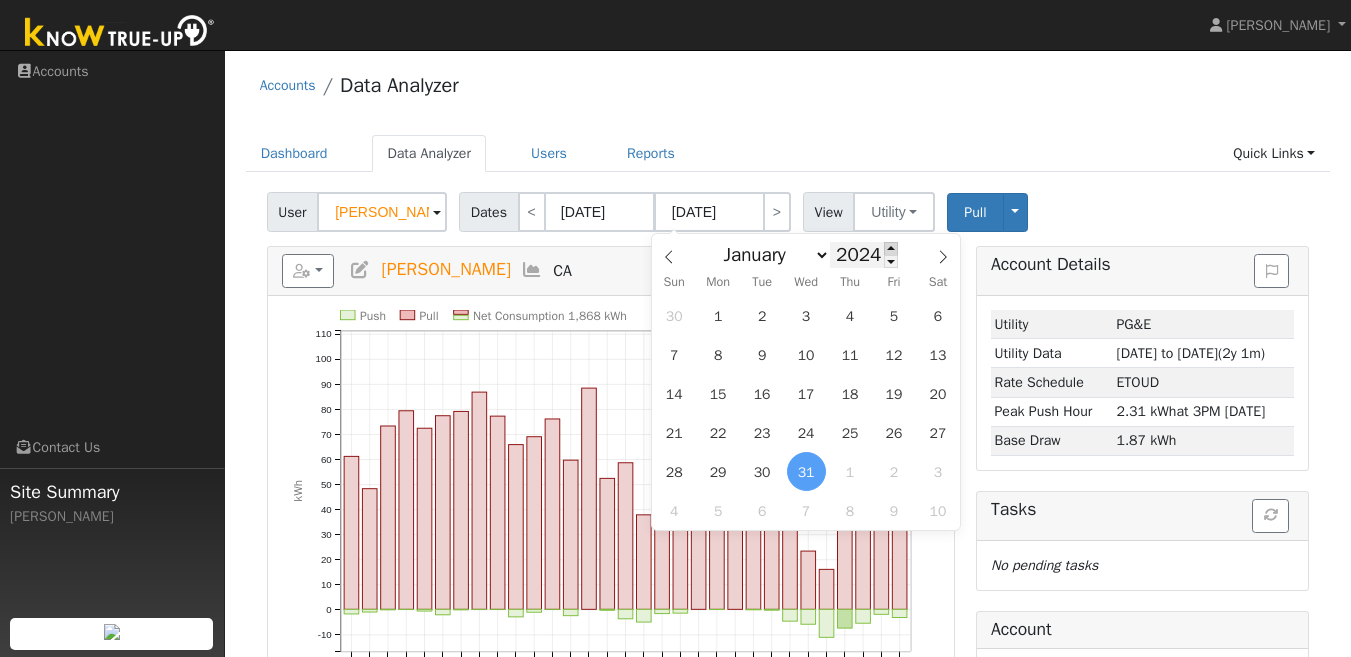 click at bounding box center [891, 248] 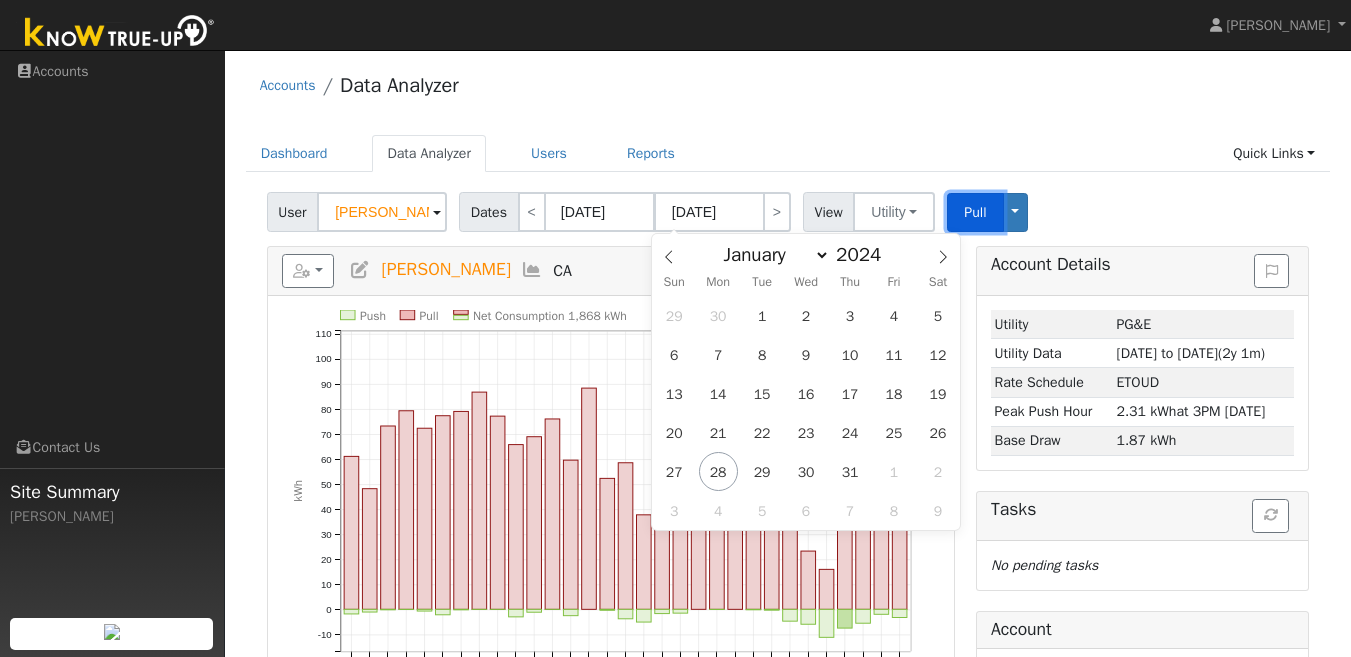 click on "Pull" at bounding box center [975, 212] 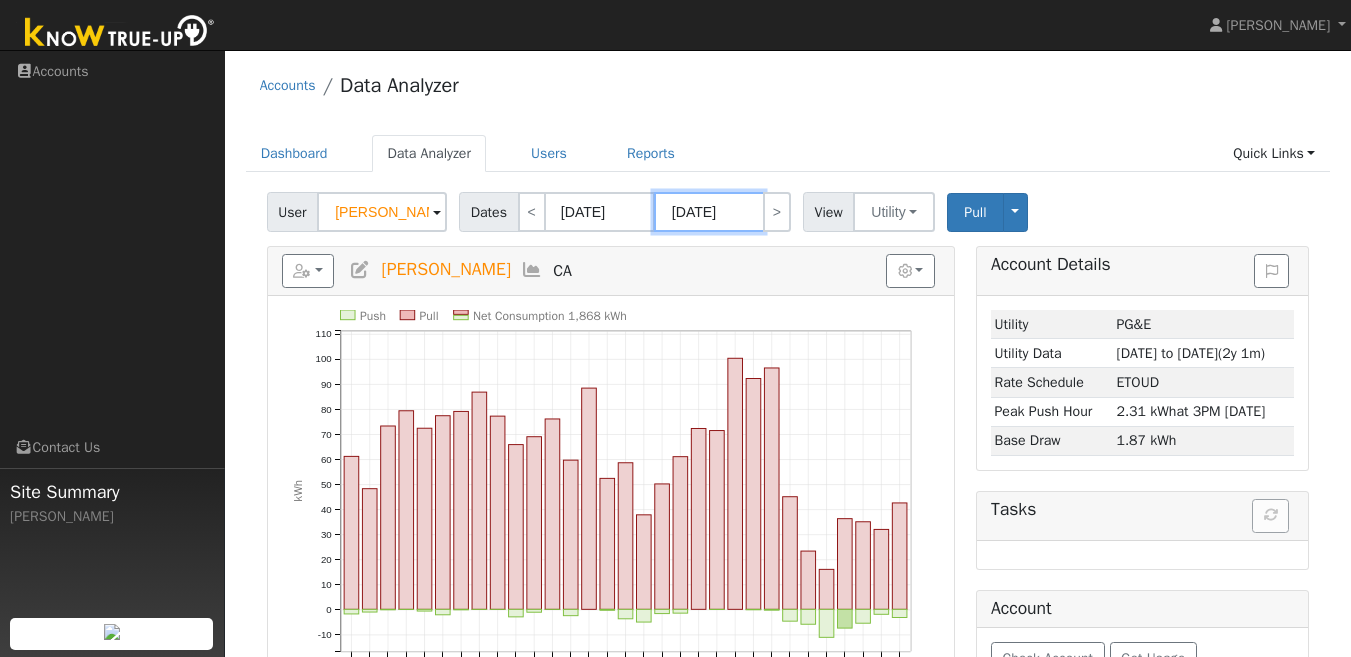 click on "07/31/2024" at bounding box center [709, 212] 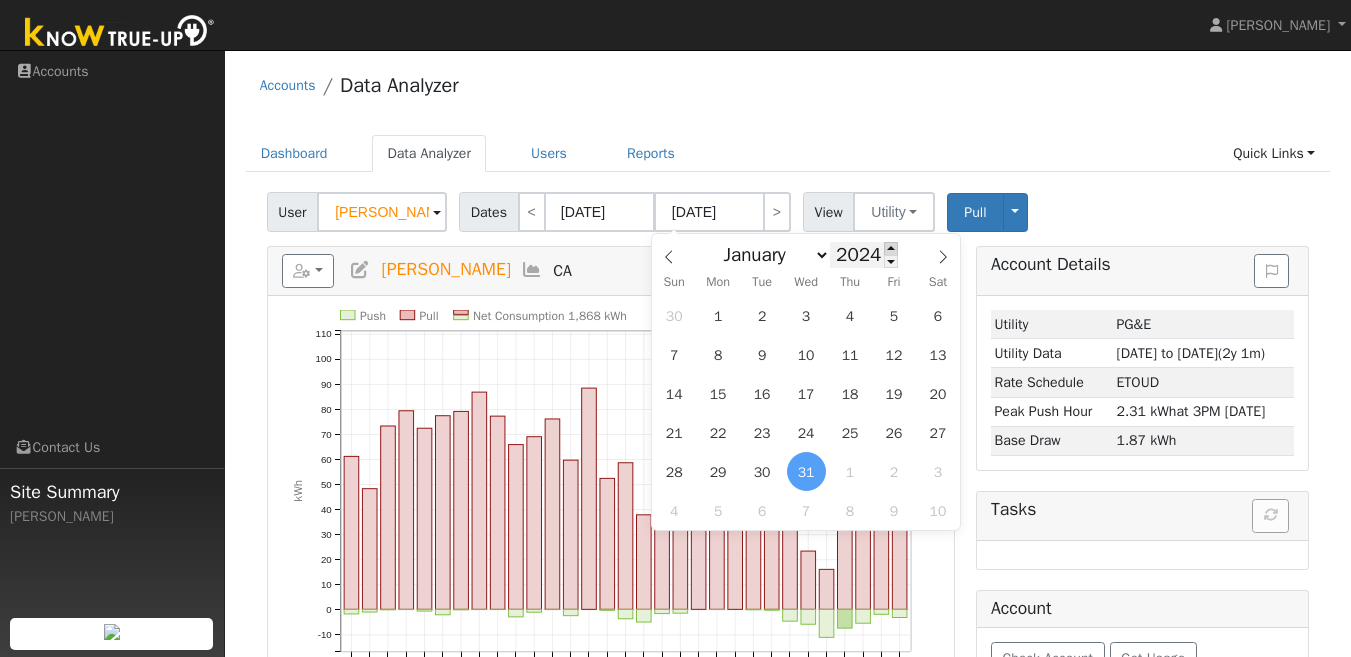 click at bounding box center (891, 248) 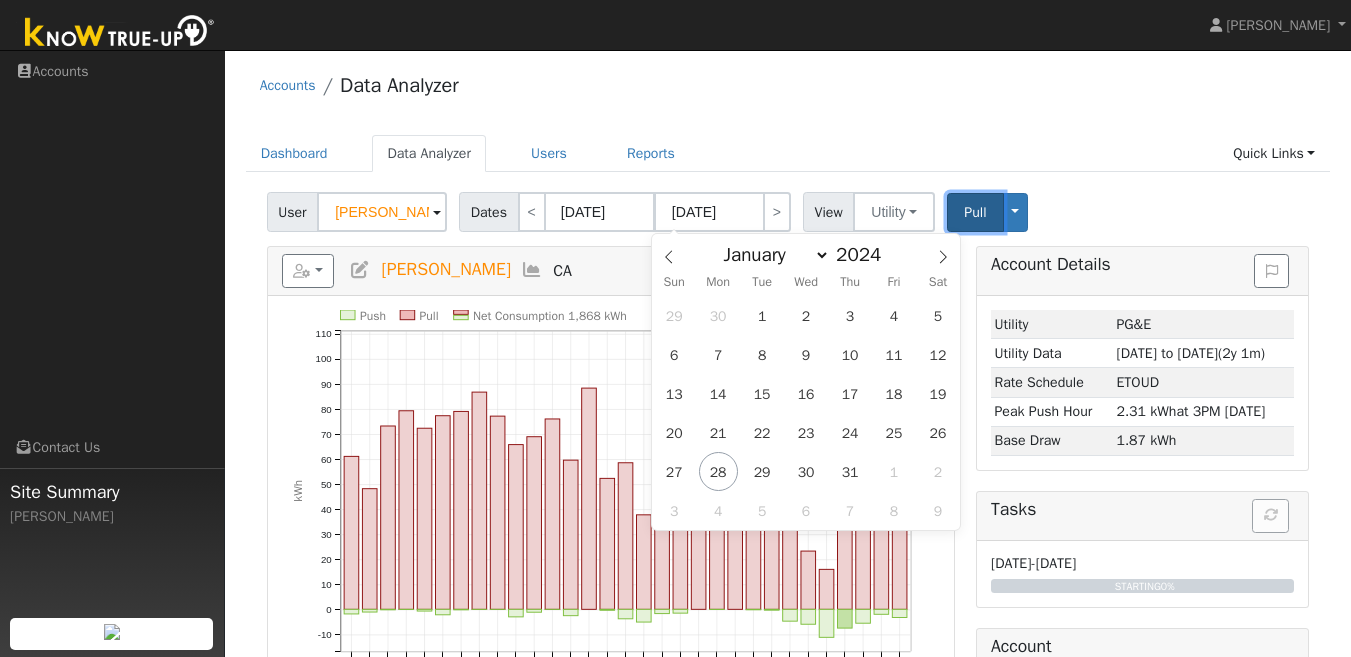 click on "Pull" at bounding box center [975, 212] 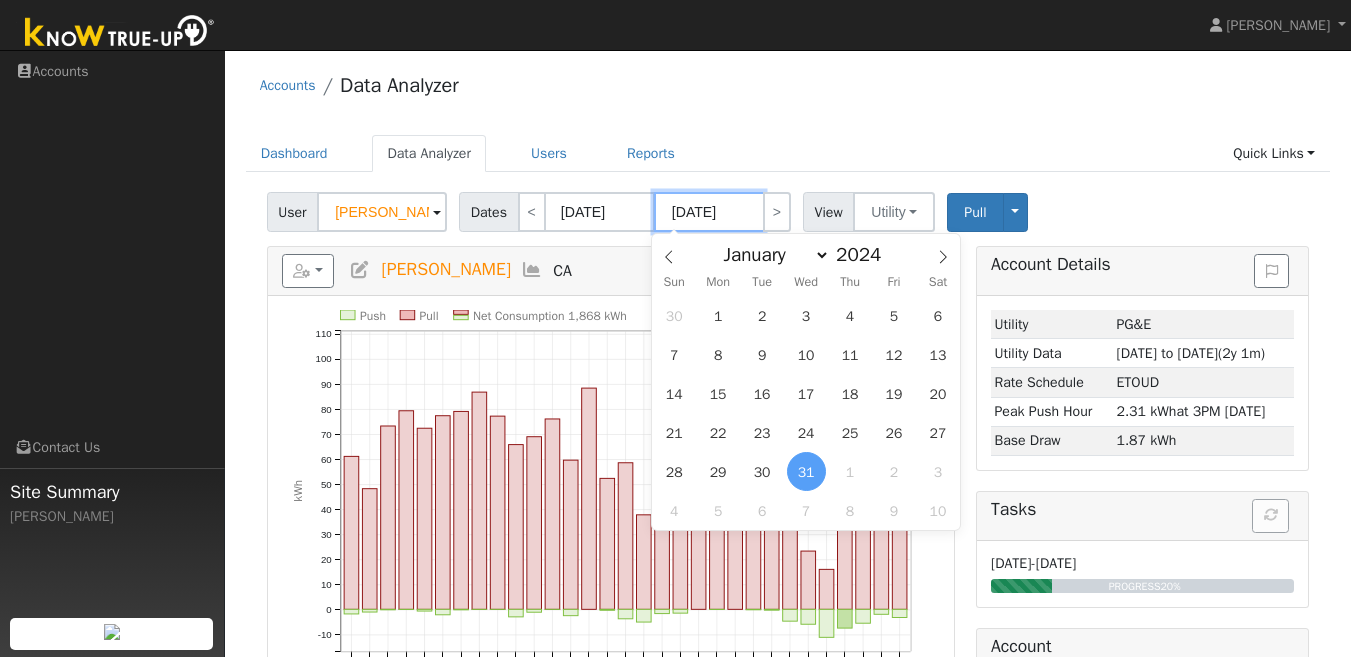 click on "07/31/2024" at bounding box center (709, 212) 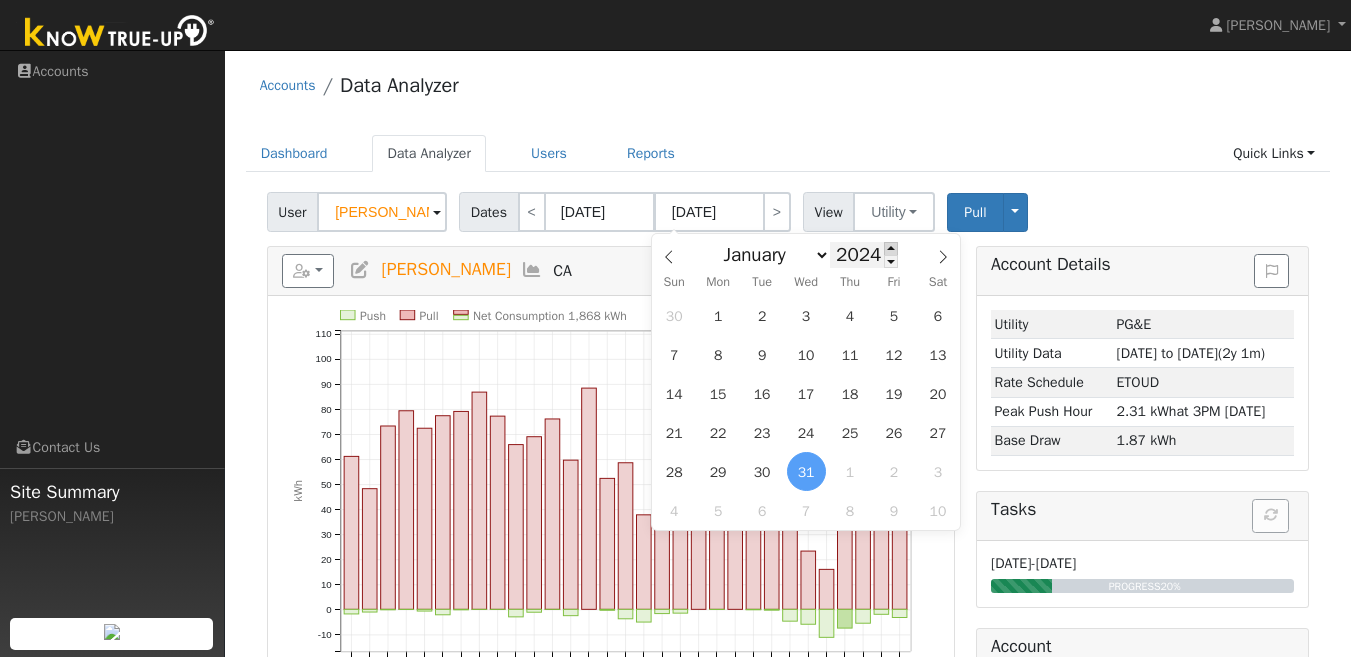 click at bounding box center [891, 248] 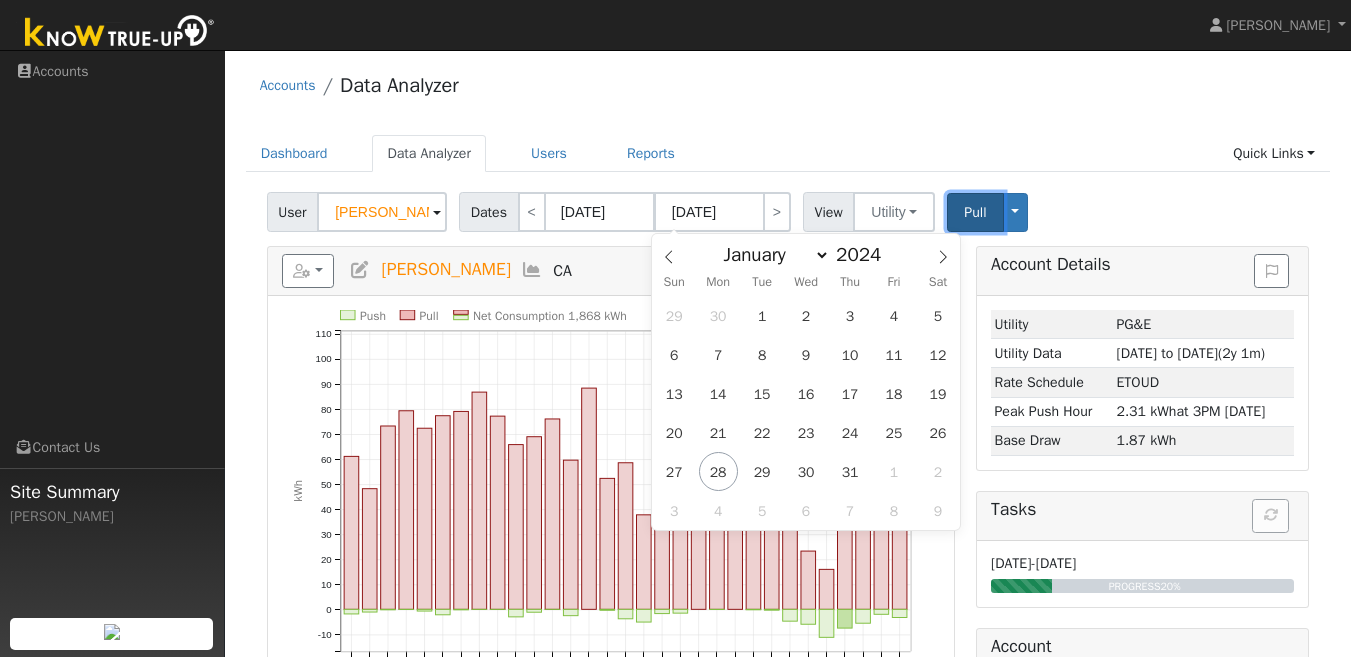 click on "Pull" at bounding box center [975, 212] 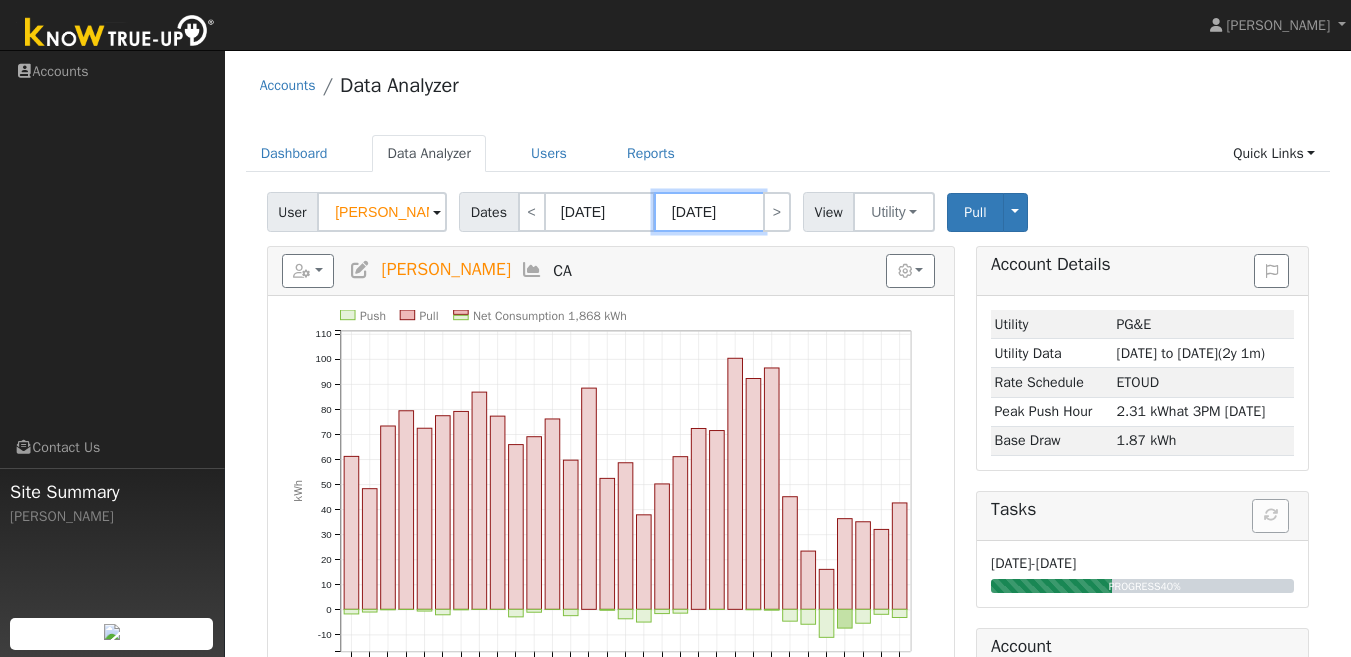 click on "07/31/2024" at bounding box center (709, 212) 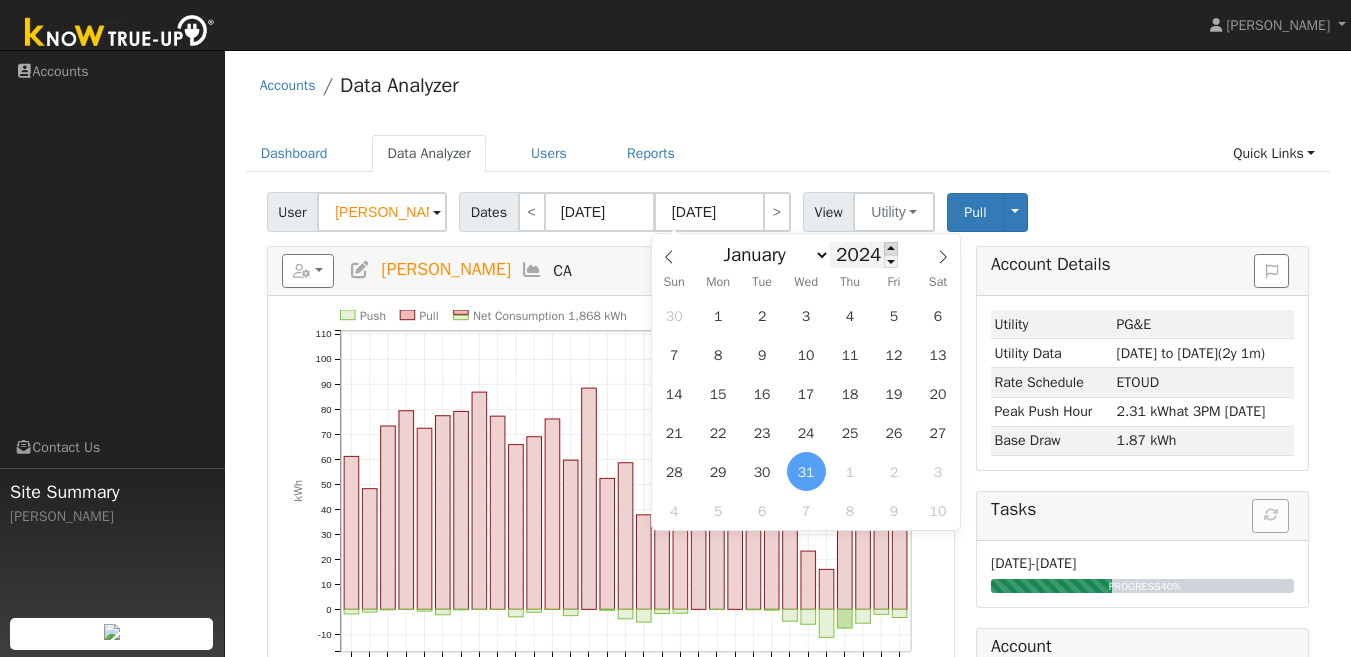 click at bounding box center (891, 248) 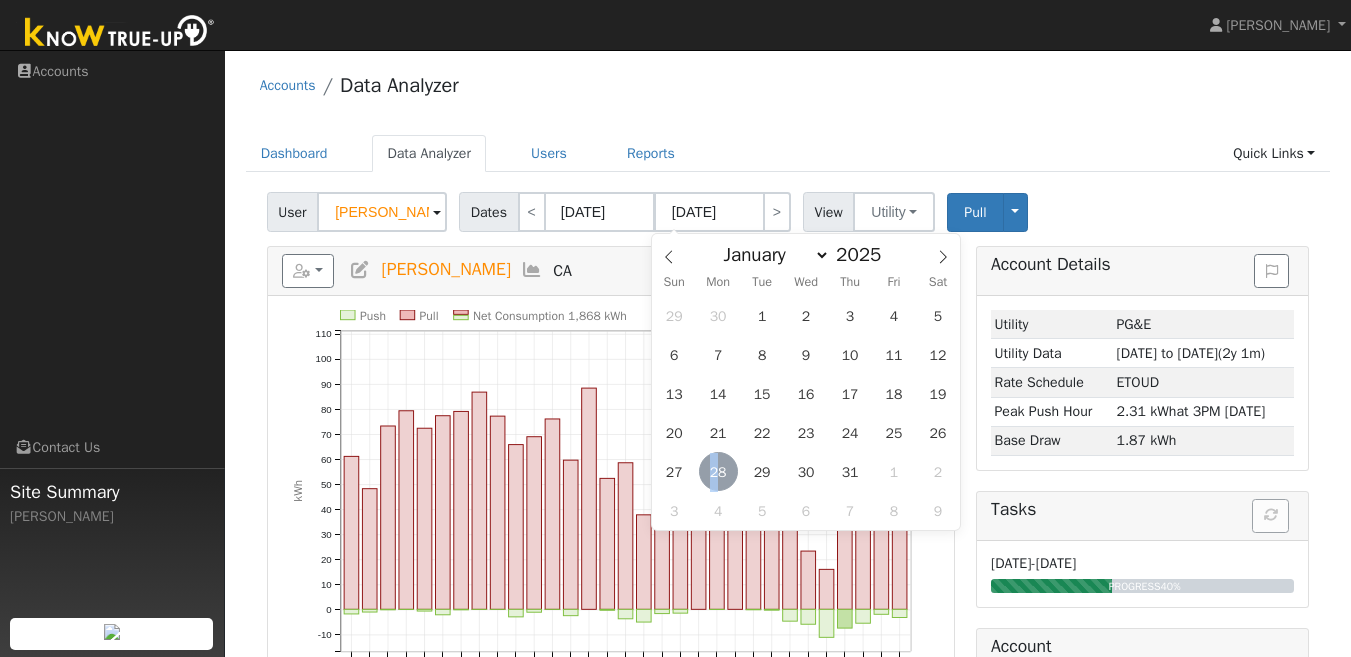 click on "28" at bounding box center [718, 471] 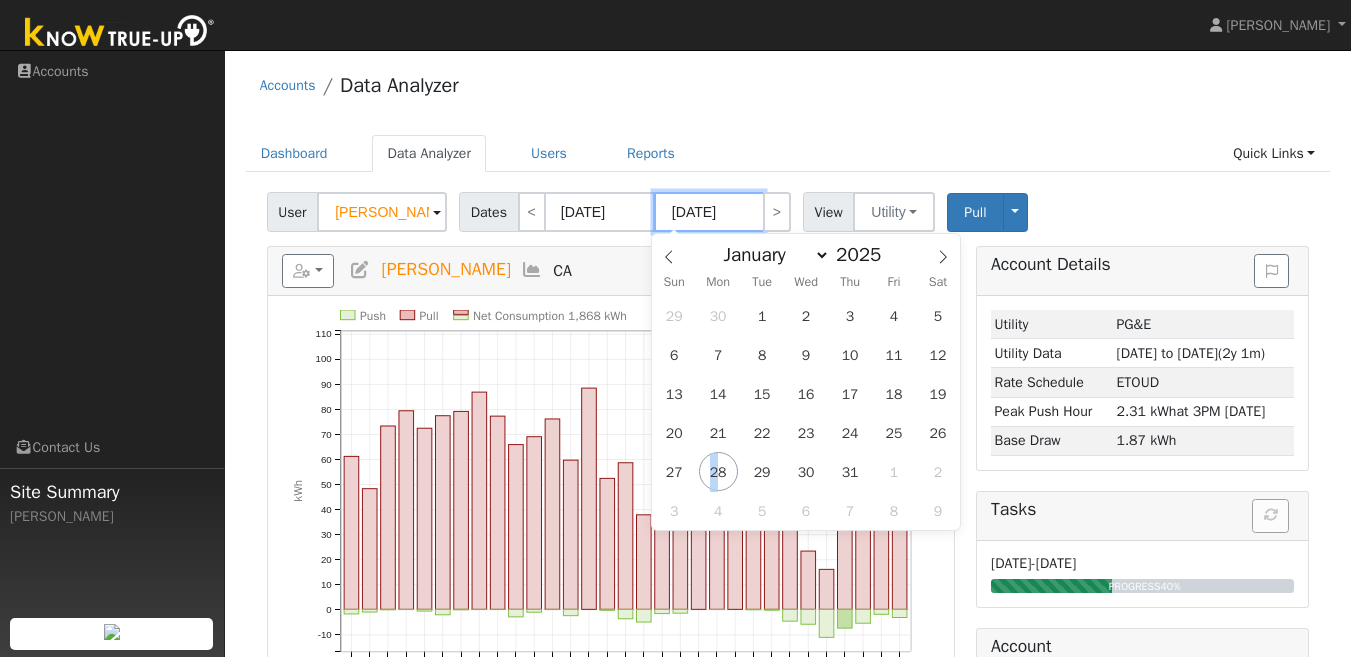 type on "[DATE]" 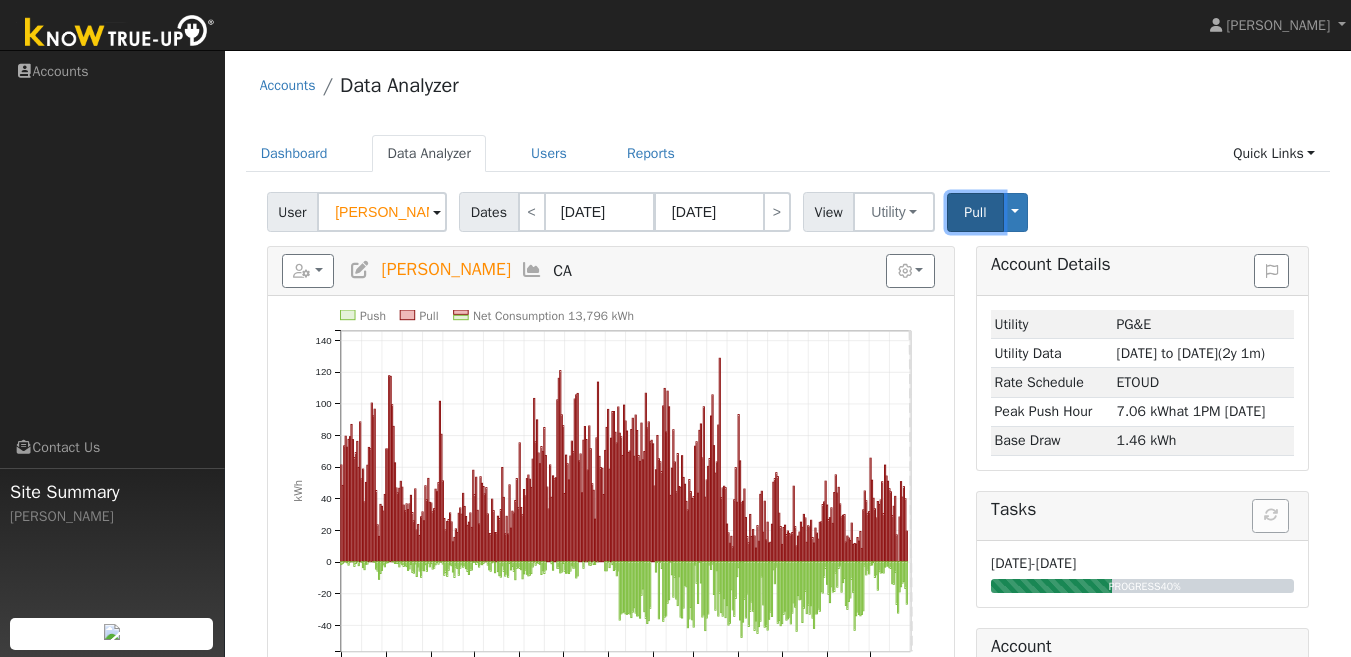 click on "Pull" at bounding box center [975, 212] 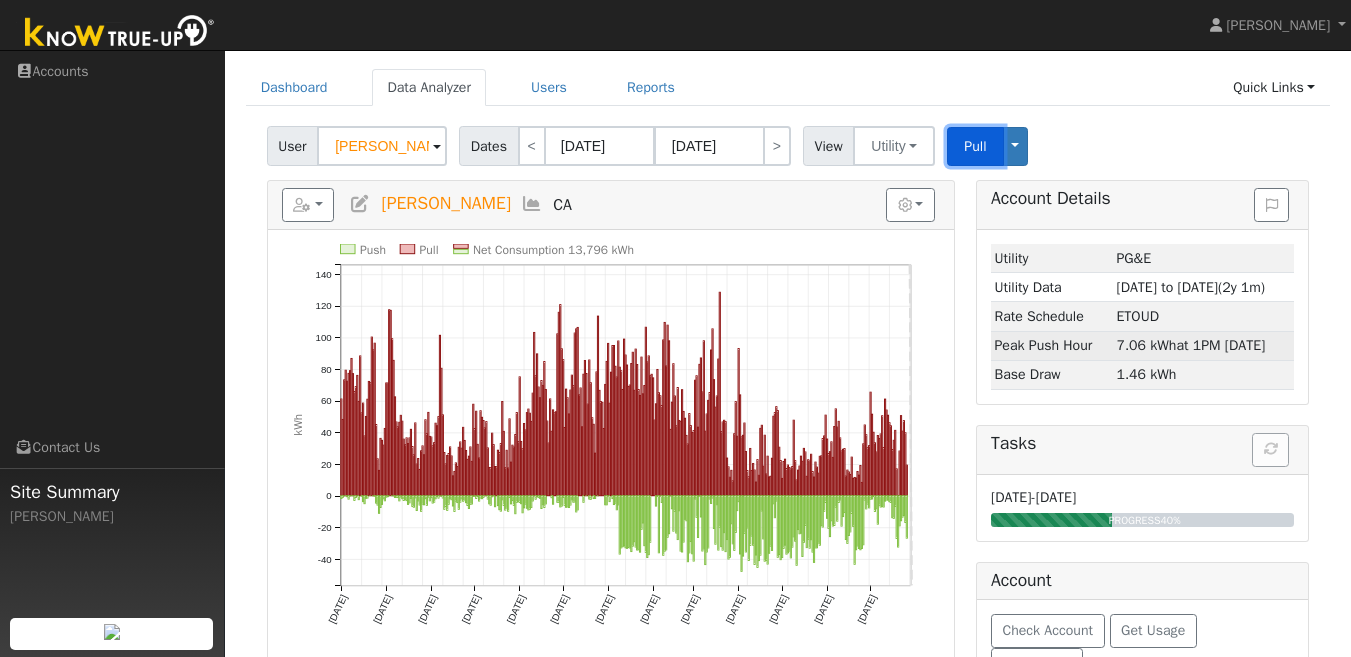 scroll, scrollTop: 100, scrollLeft: 0, axis: vertical 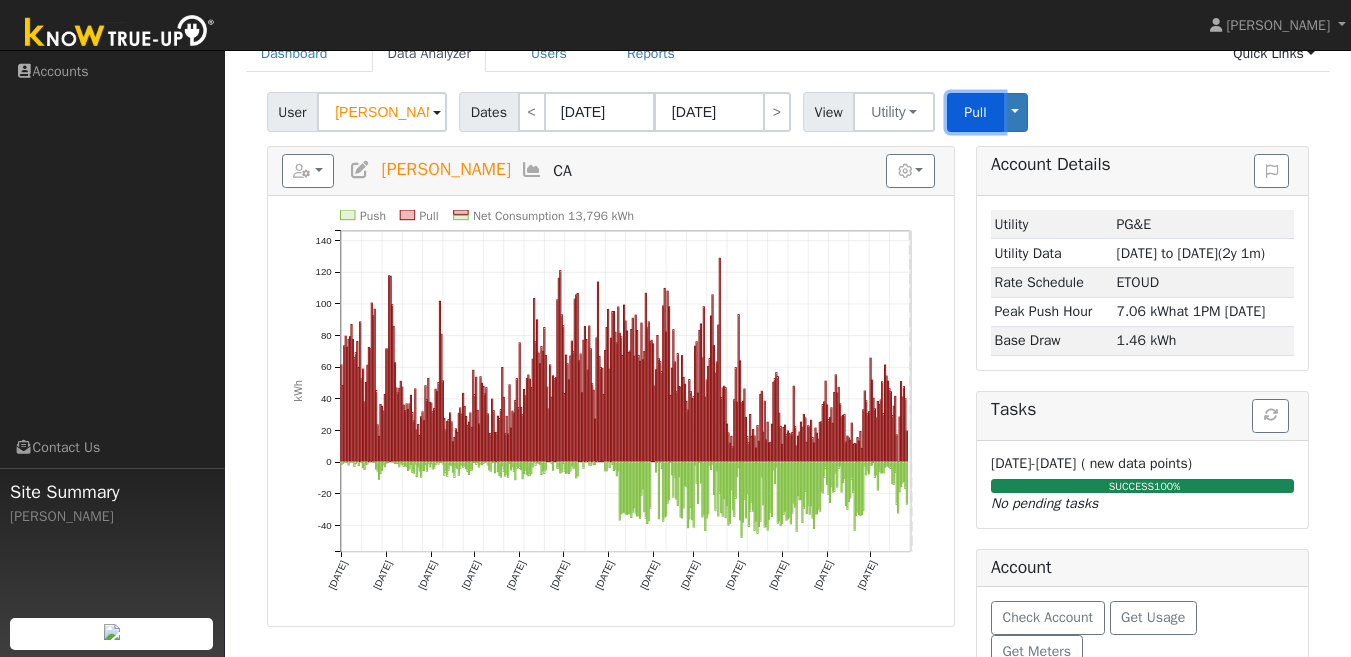 type 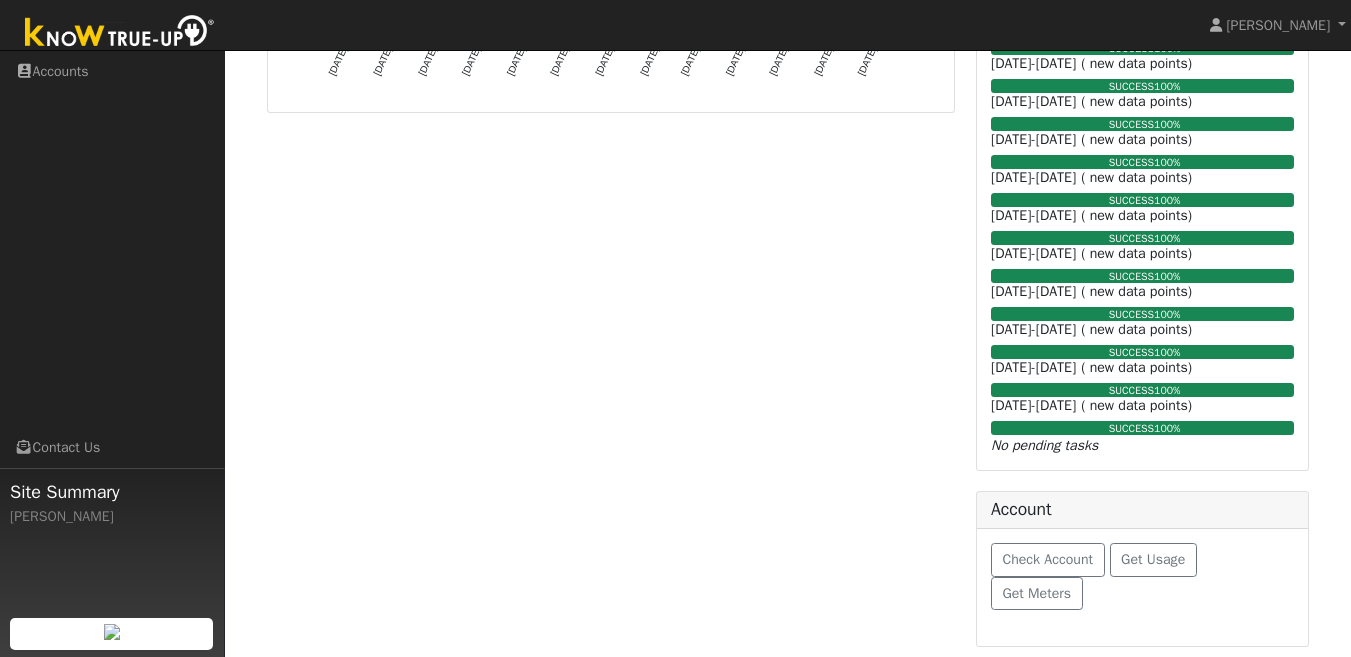scroll, scrollTop: 0, scrollLeft: 0, axis: both 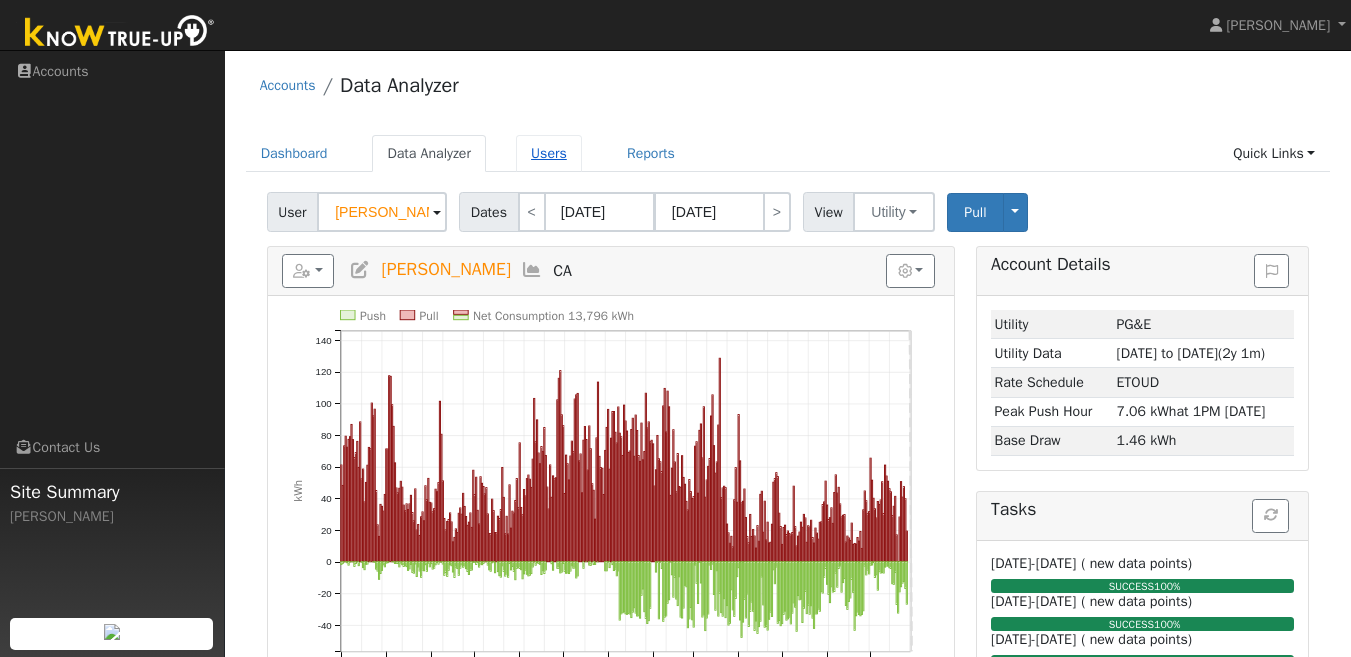 click on "Users" at bounding box center [549, 153] 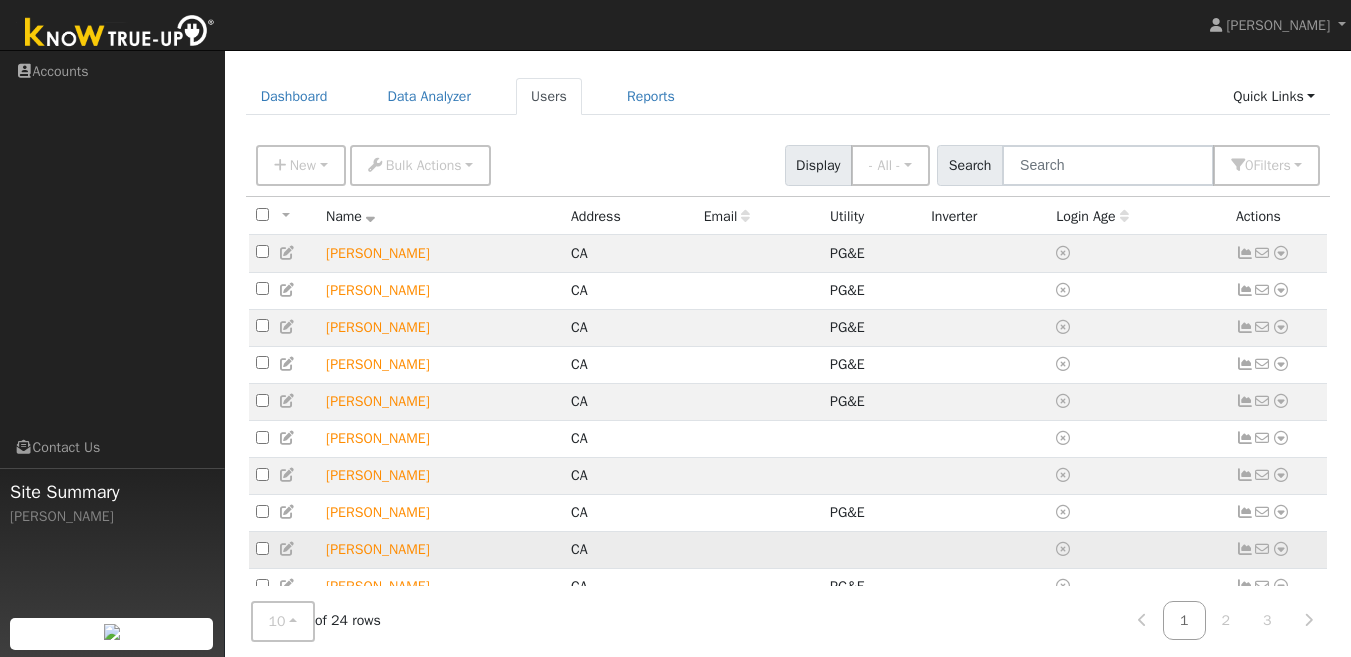 scroll, scrollTop: 116, scrollLeft: 0, axis: vertical 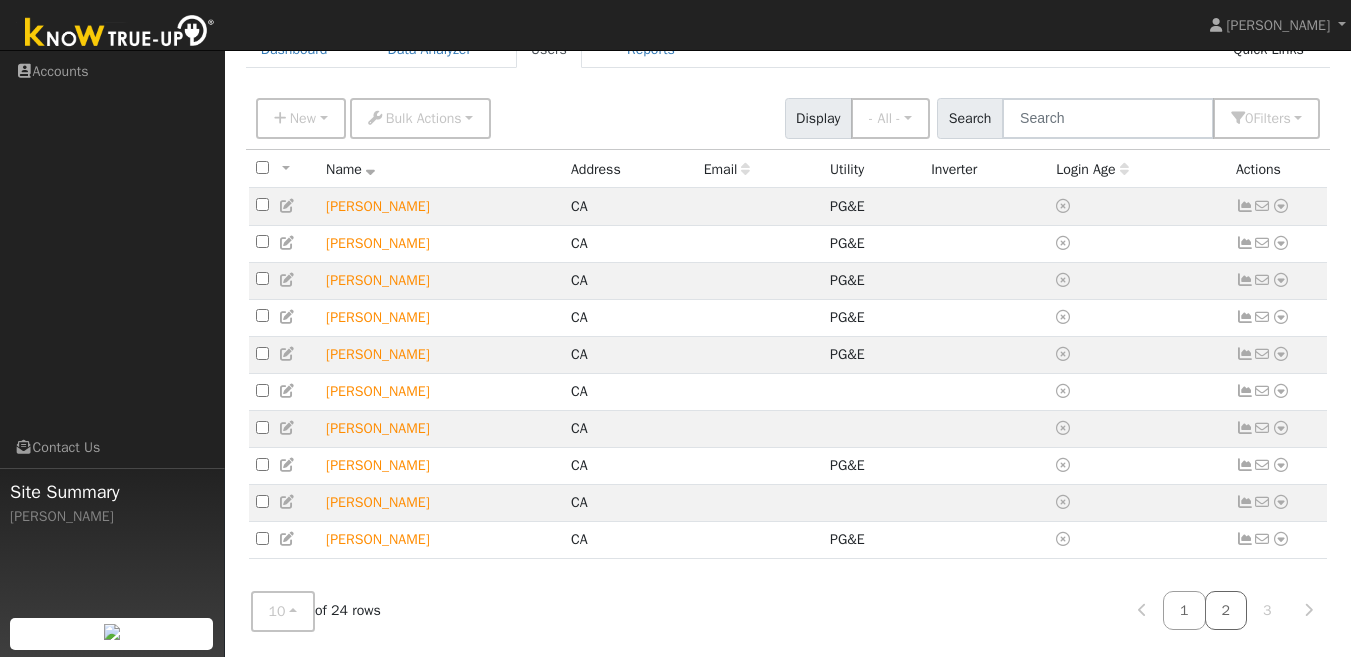 click on "2" at bounding box center [1226, 610] 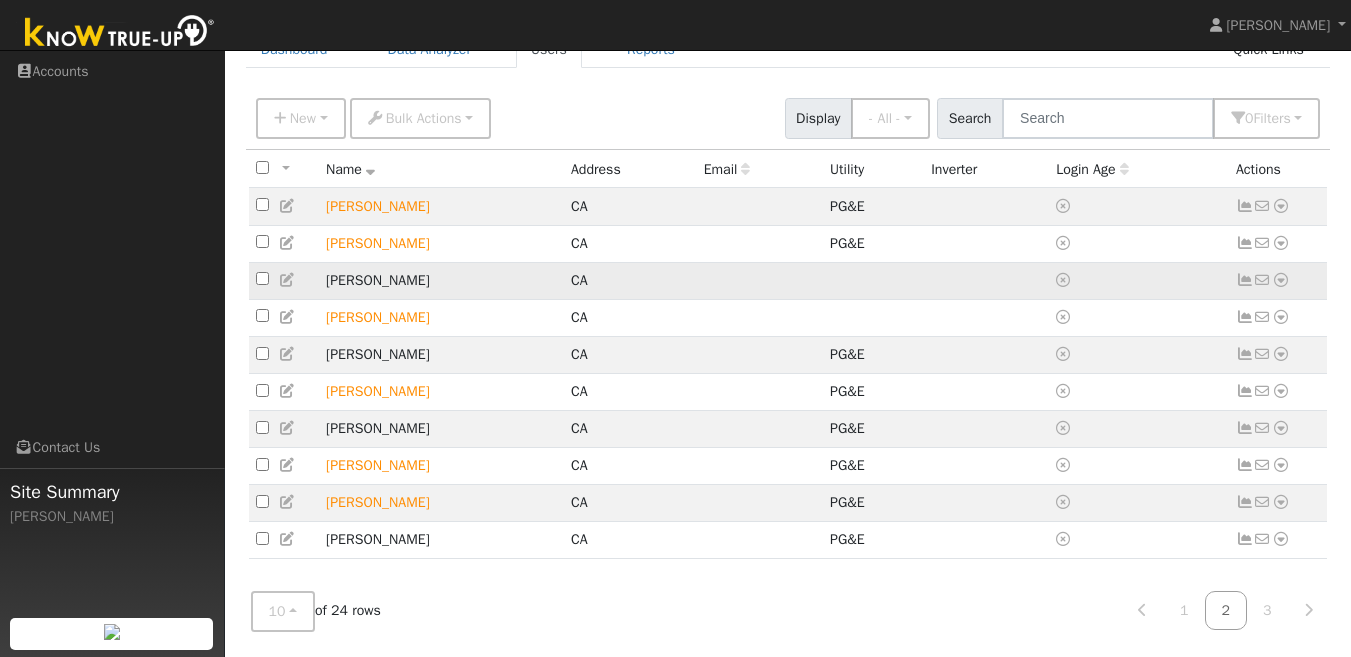 click at bounding box center (1281, 280) 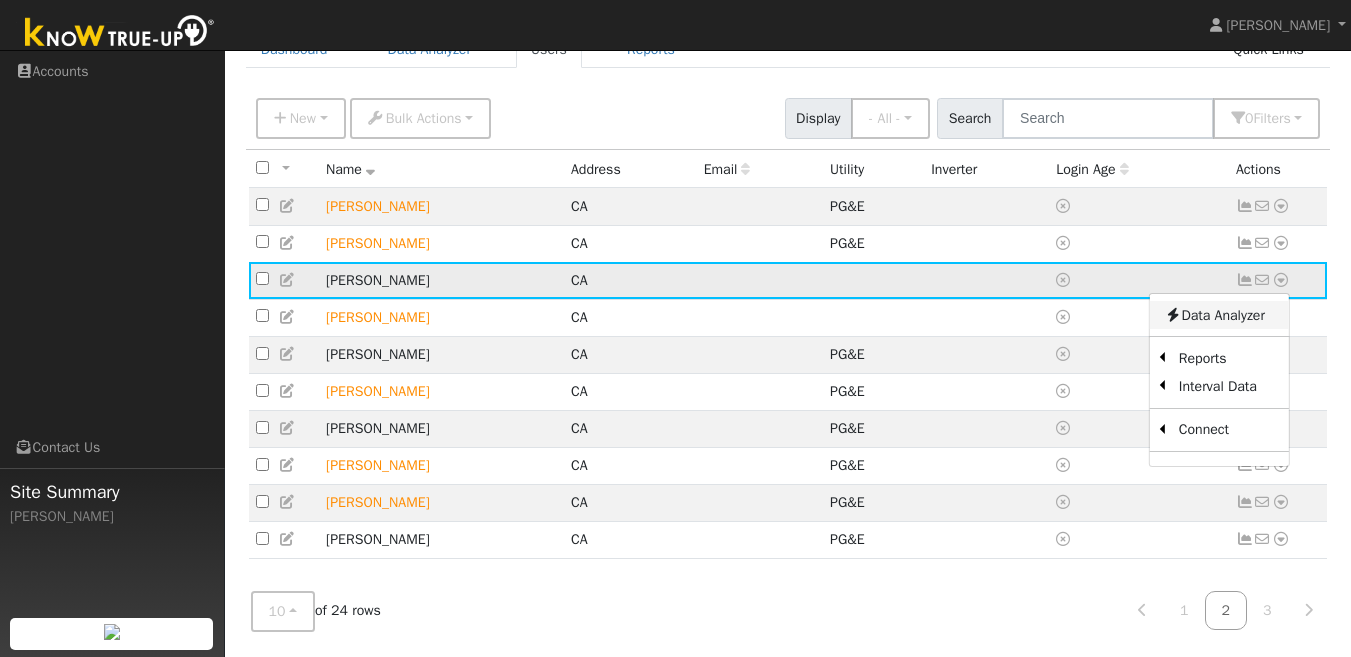 click on "Data Analyzer" at bounding box center (1219, 315) 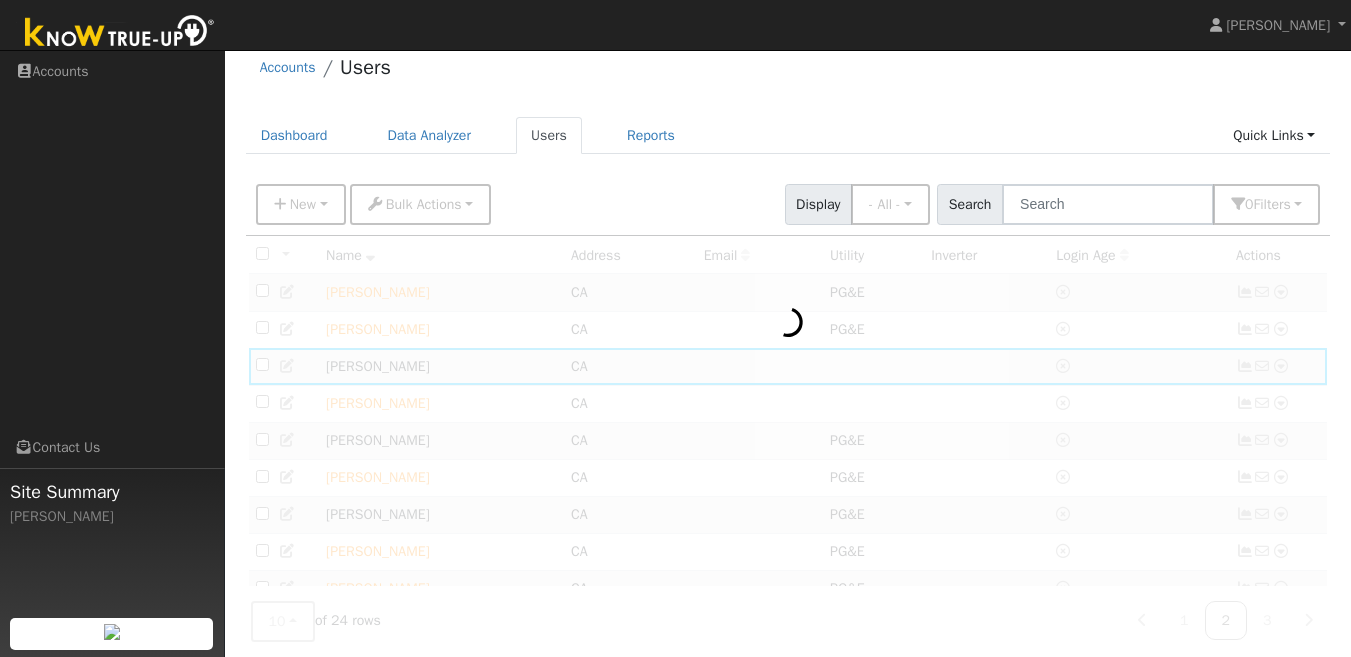 scroll, scrollTop: 0, scrollLeft: 0, axis: both 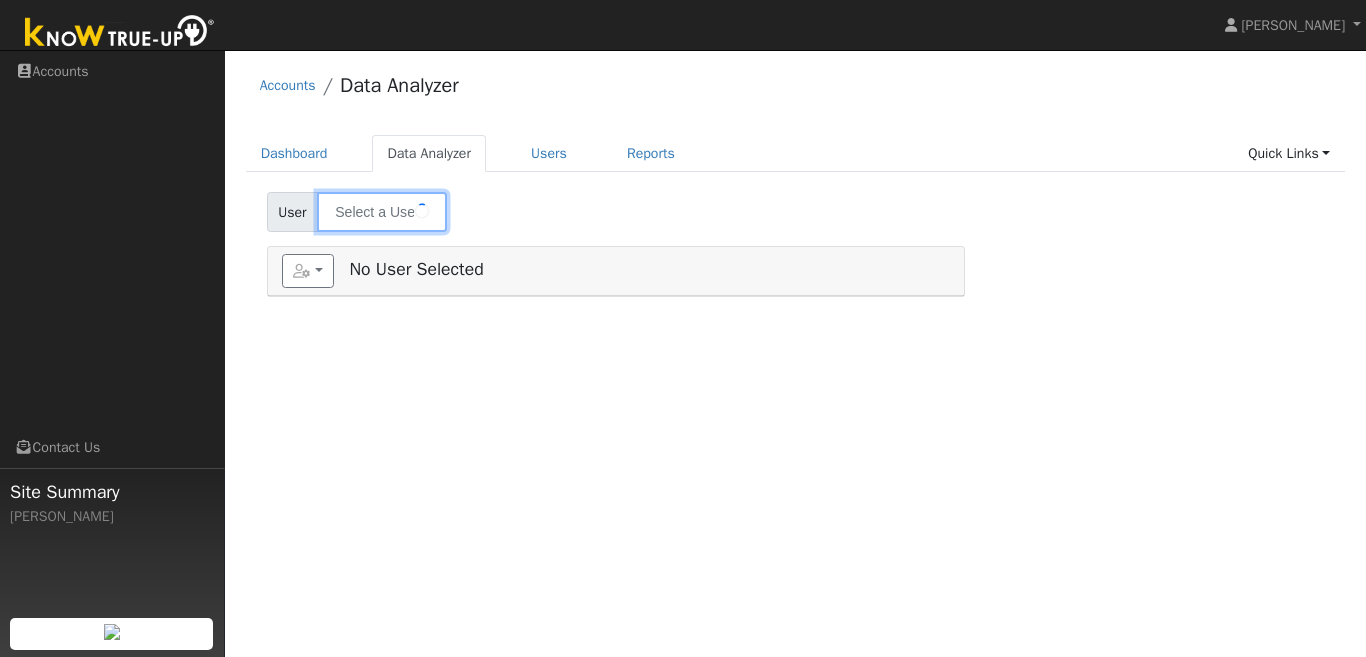 type on "[PERSON_NAME]" 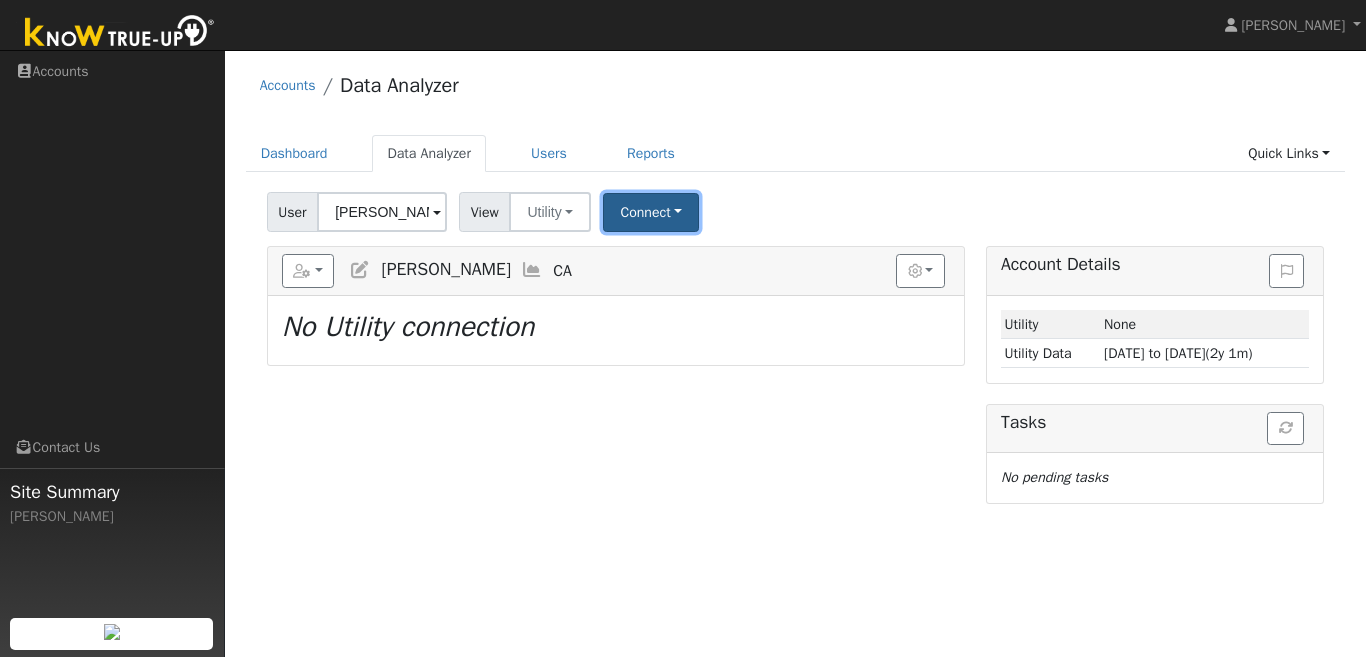 click on "Connect" at bounding box center [651, 212] 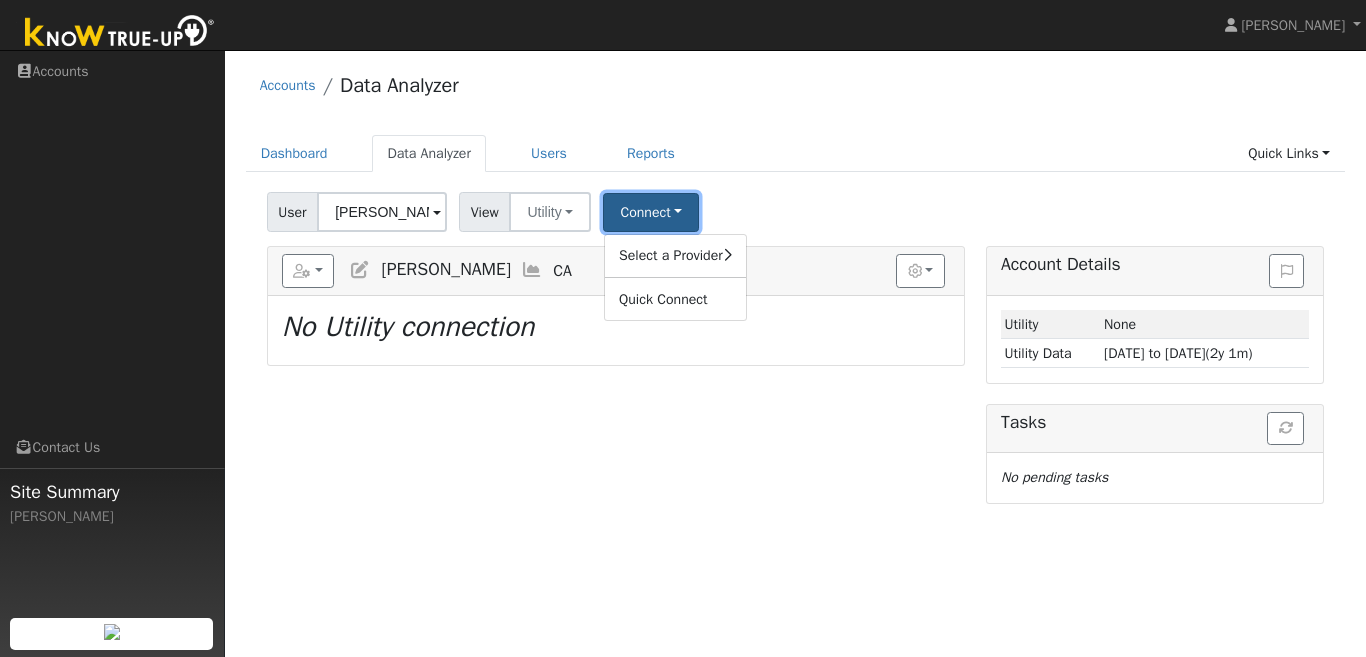 click on "Connect" at bounding box center (651, 212) 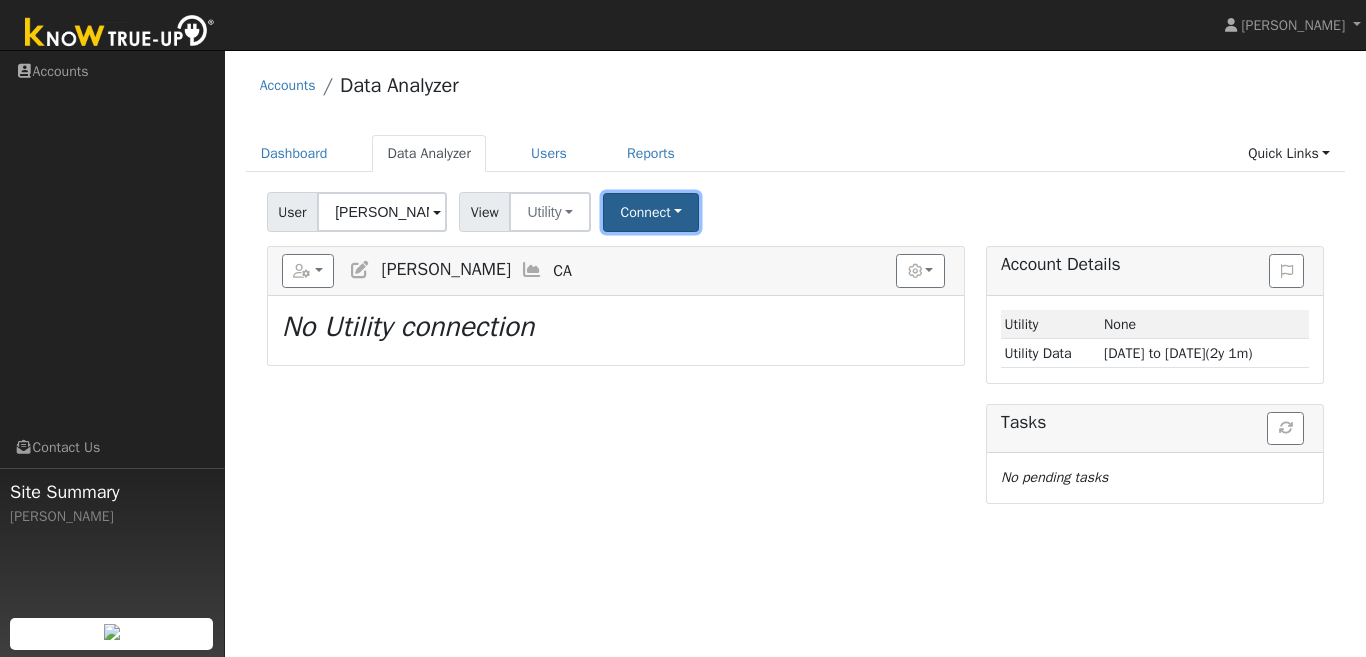 click on "Connect" at bounding box center (651, 212) 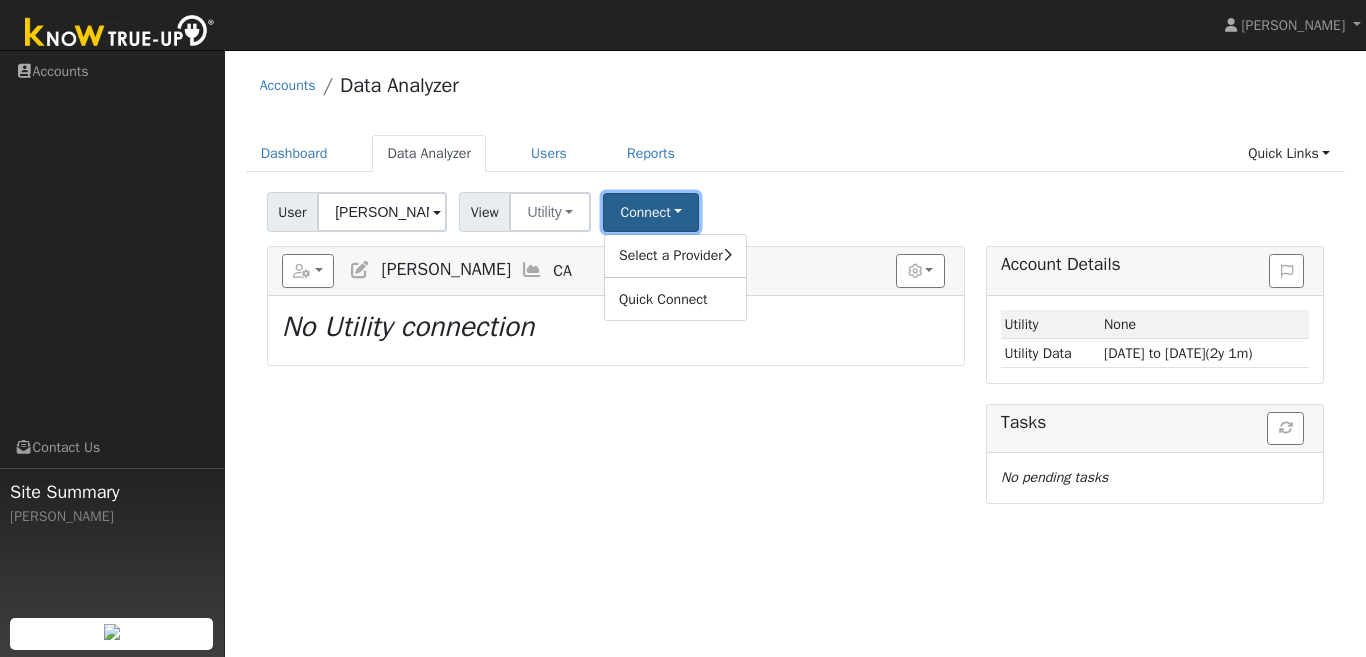 click on "Connect" at bounding box center [651, 212] 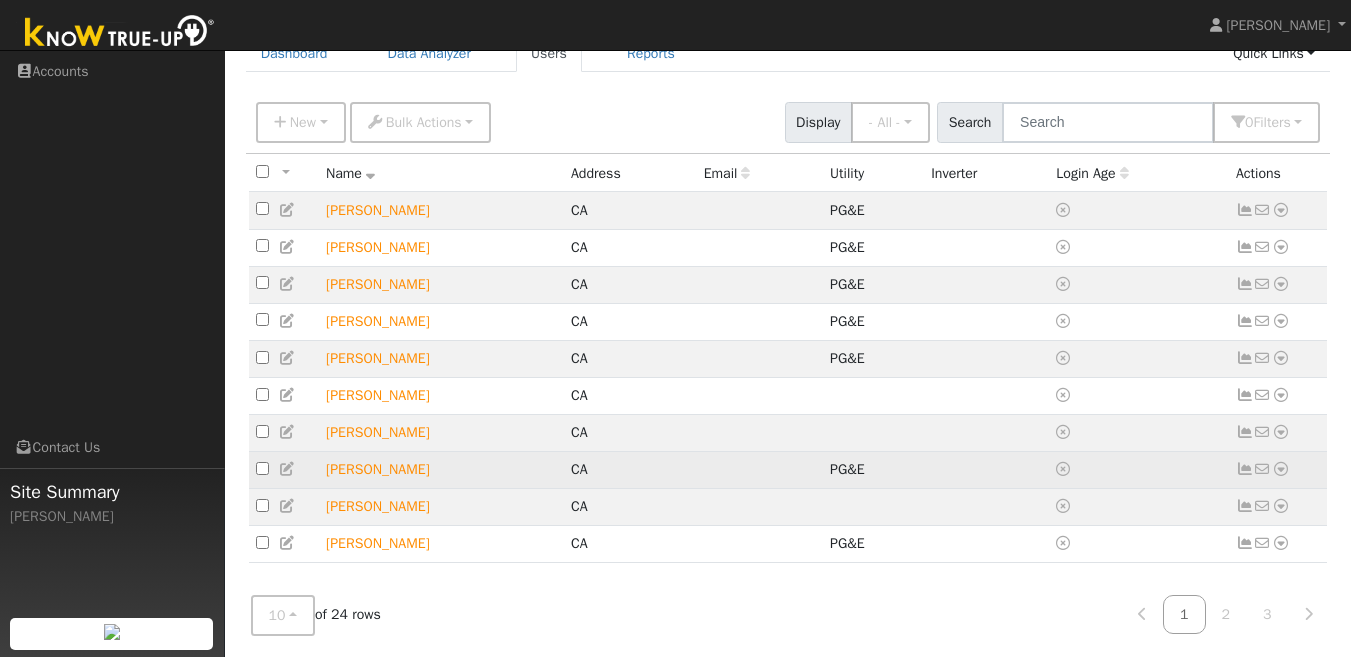 scroll, scrollTop: 116, scrollLeft: 0, axis: vertical 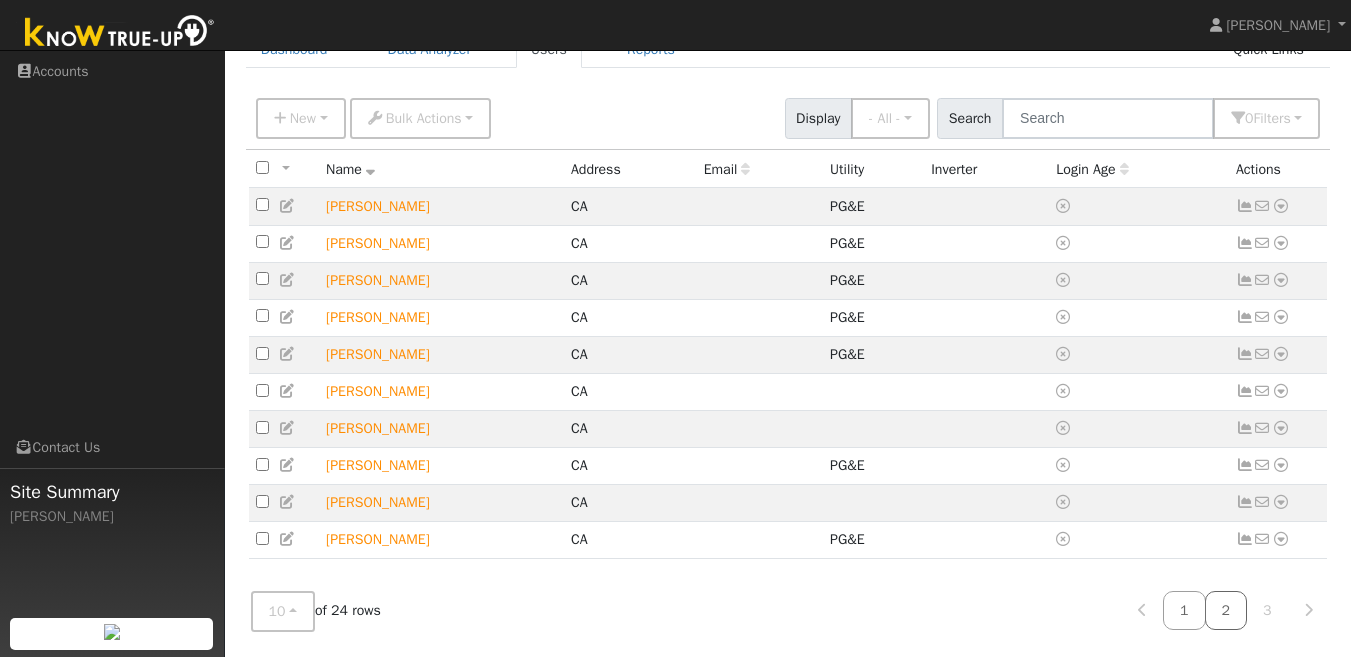 click on "2" at bounding box center (1226, 610) 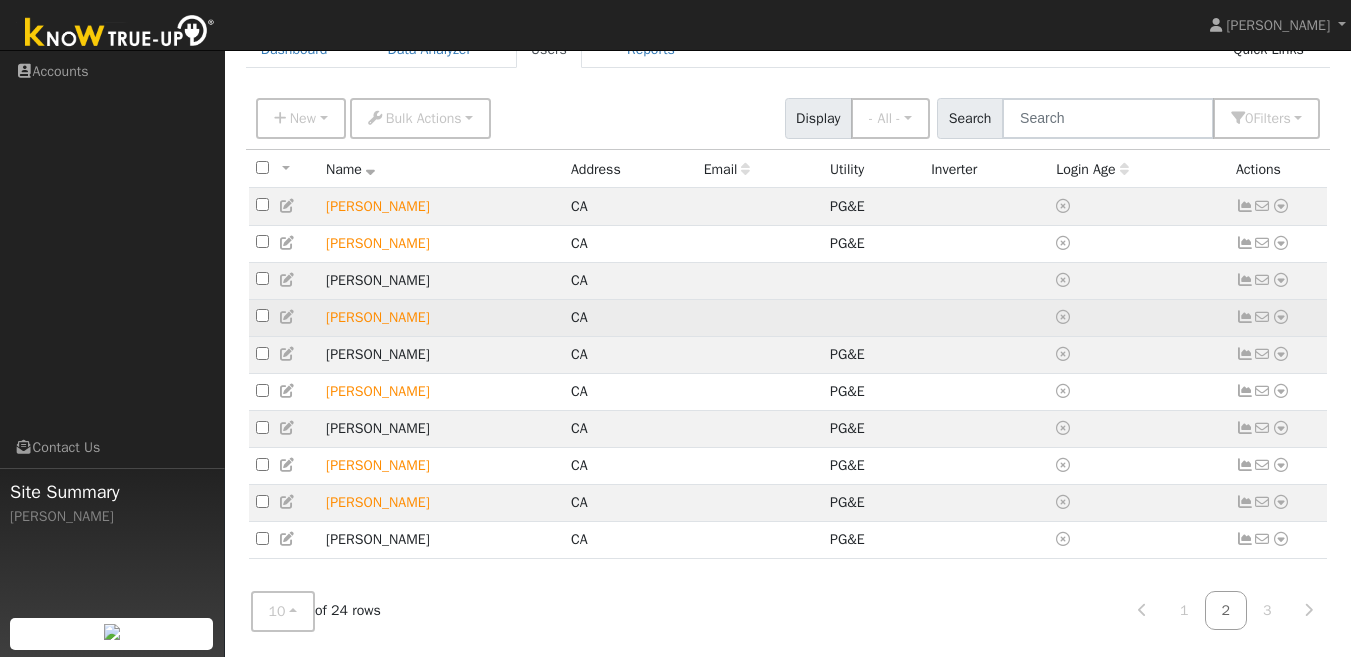 click at bounding box center (1281, 317) 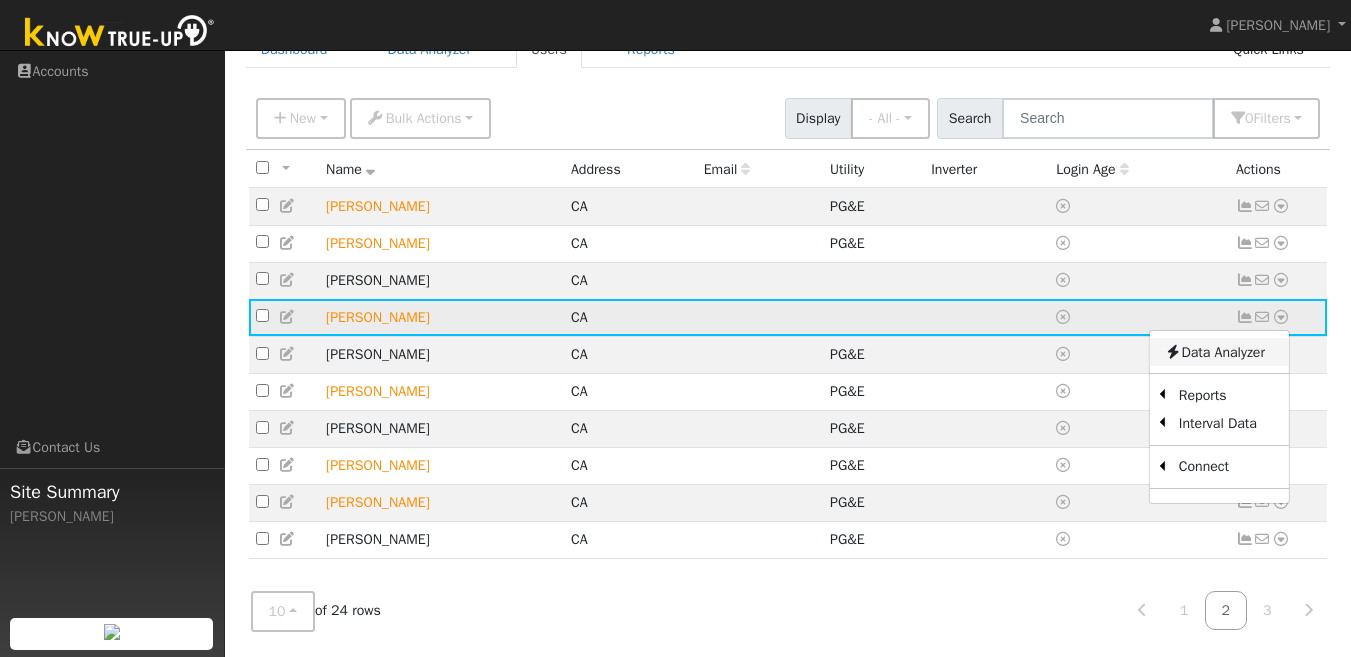 click on "Data Analyzer" at bounding box center (1219, 352) 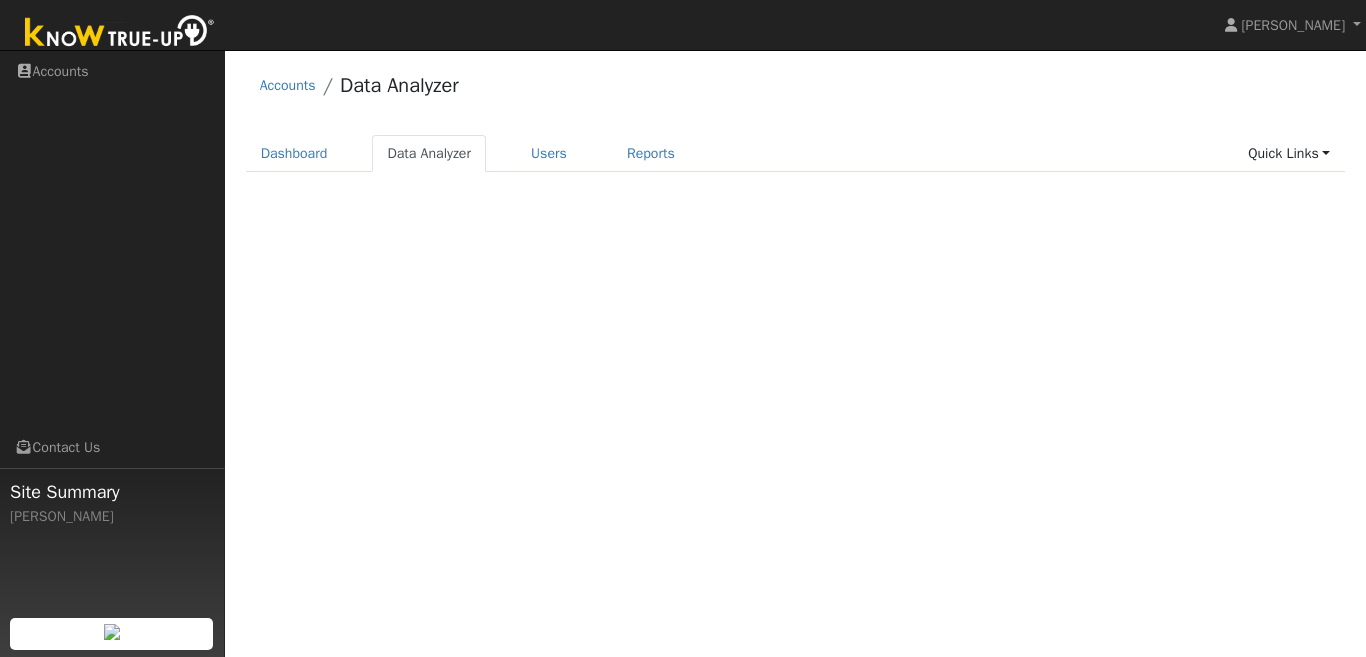 scroll, scrollTop: 0, scrollLeft: 0, axis: both 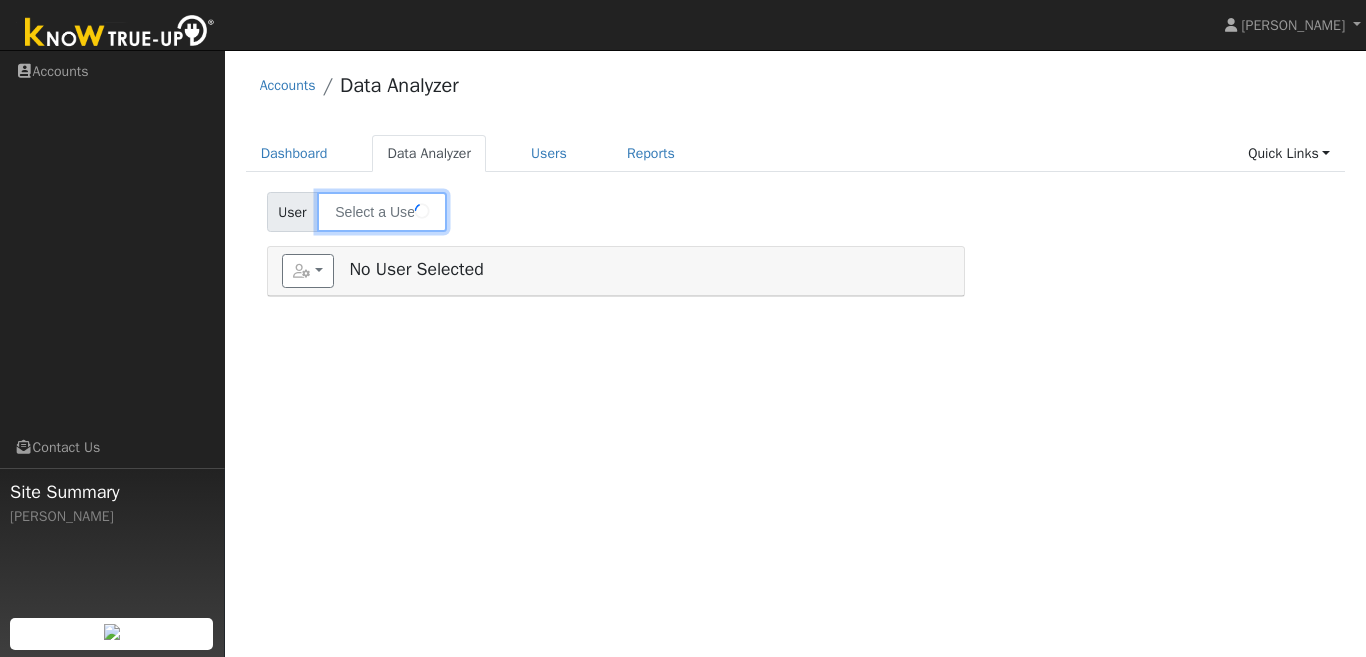 type on "[PERSON_NAME]" 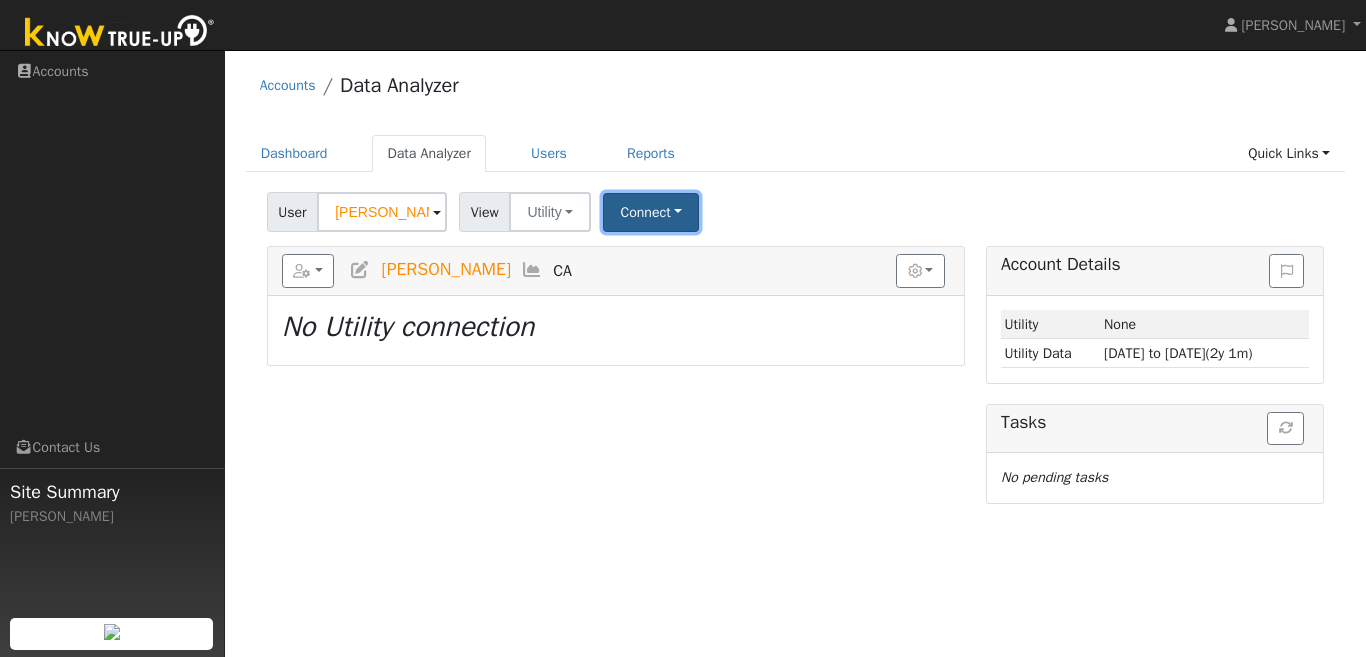 click on "Connect" at bounding box center (651, 212) 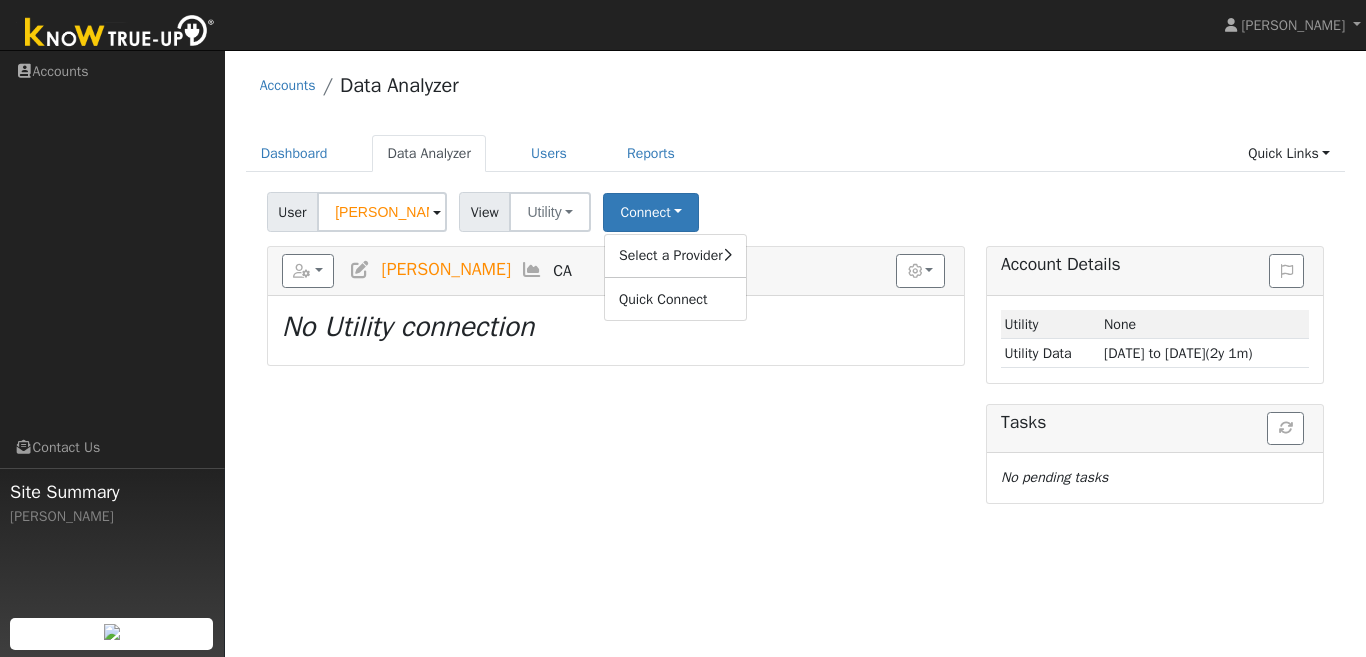 click on "Reports Scenario Health Check Energy Audit Account Timeline User Audit Trail  Interval Data Import from CSV Quick Add New User Quick Convert This Lead [PERSON_NAME] CA Graphs  Show Previous Year  Show Net Push/Pull Options  Show Weather  kWh  $  Show °F Loading... No Utility connection" at bounding box center [615, 374] 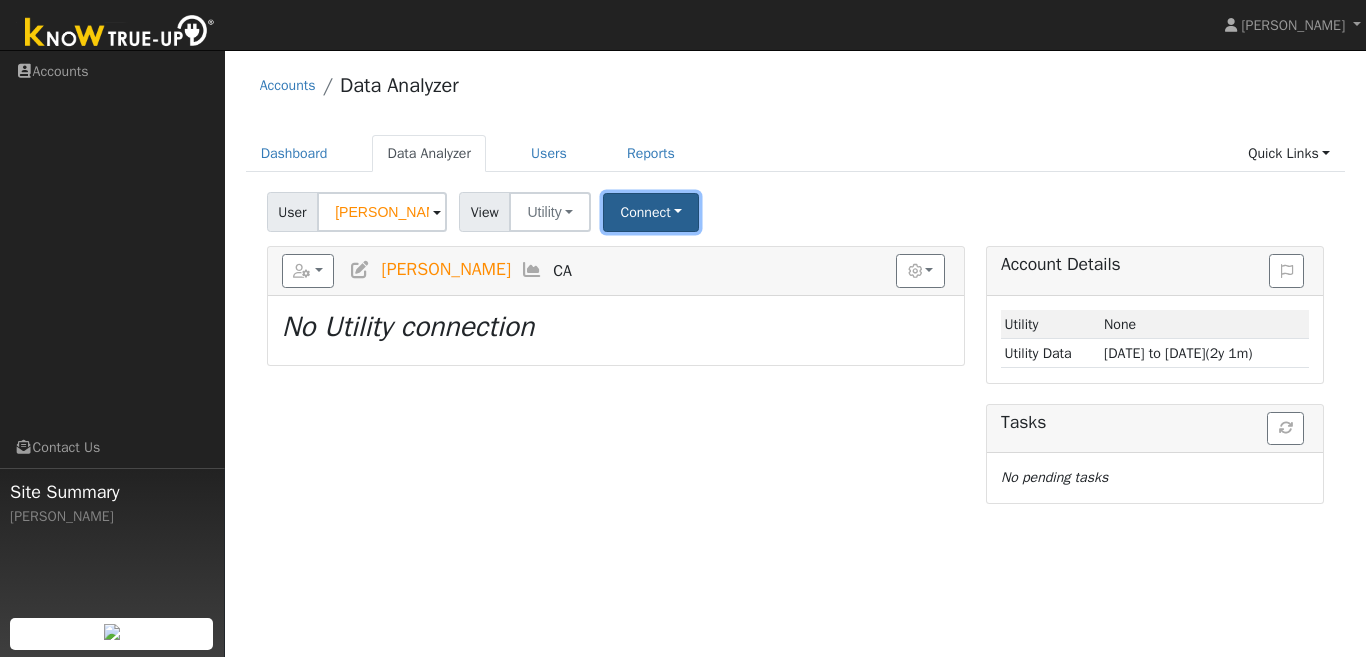 click on "Connect" at bounding box center [651, 212] 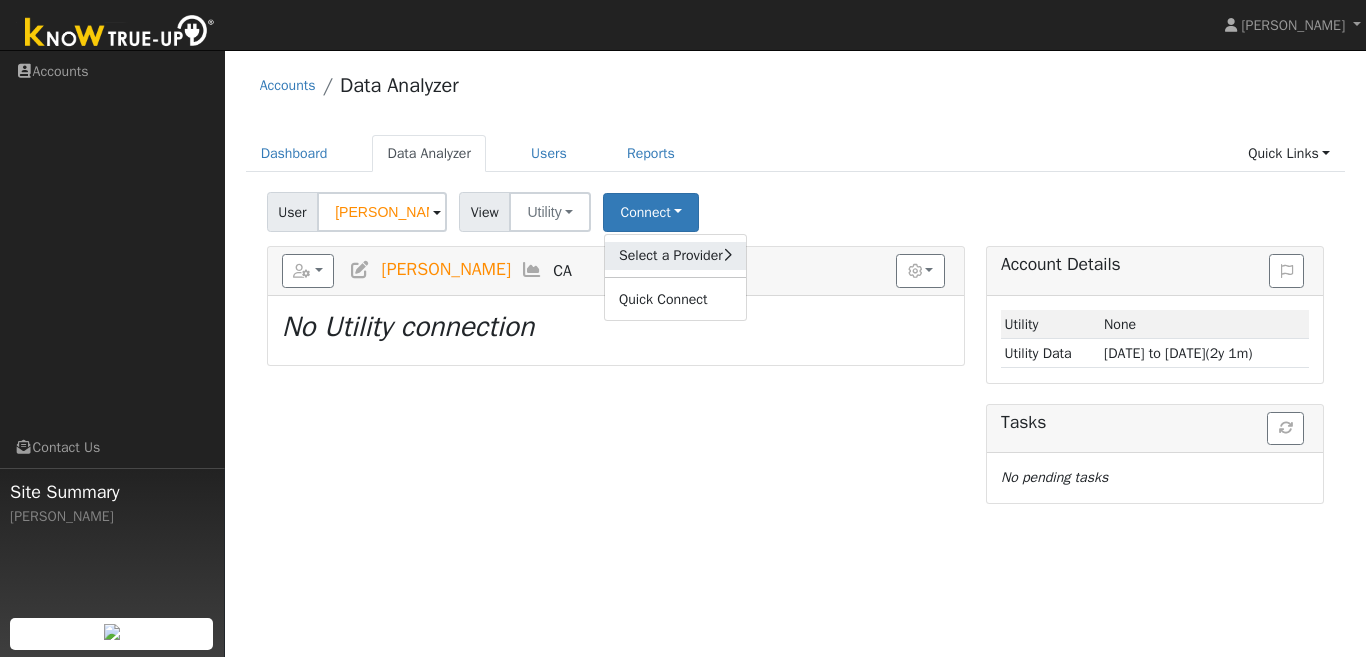 click on "Select a Provider" 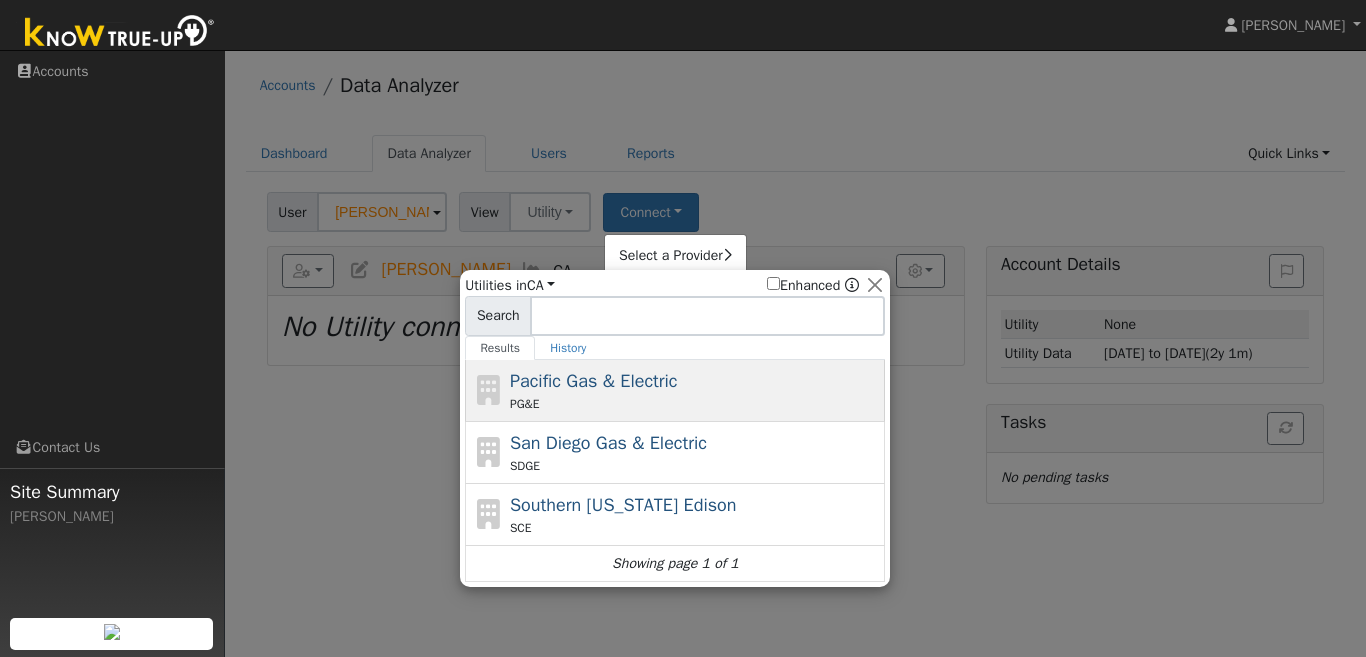 click on "Pacific Gas & Electric" at bounding box center [594, 381] 